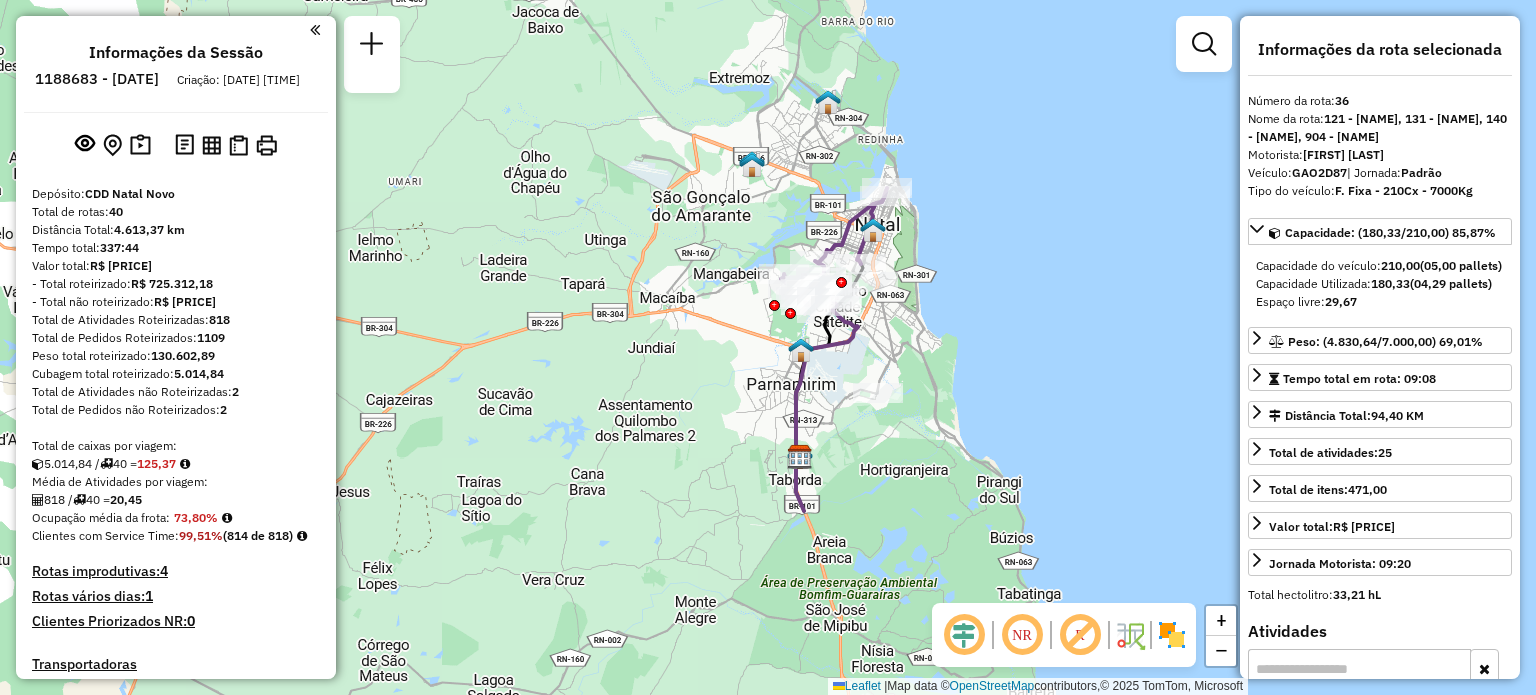 select on "**********" 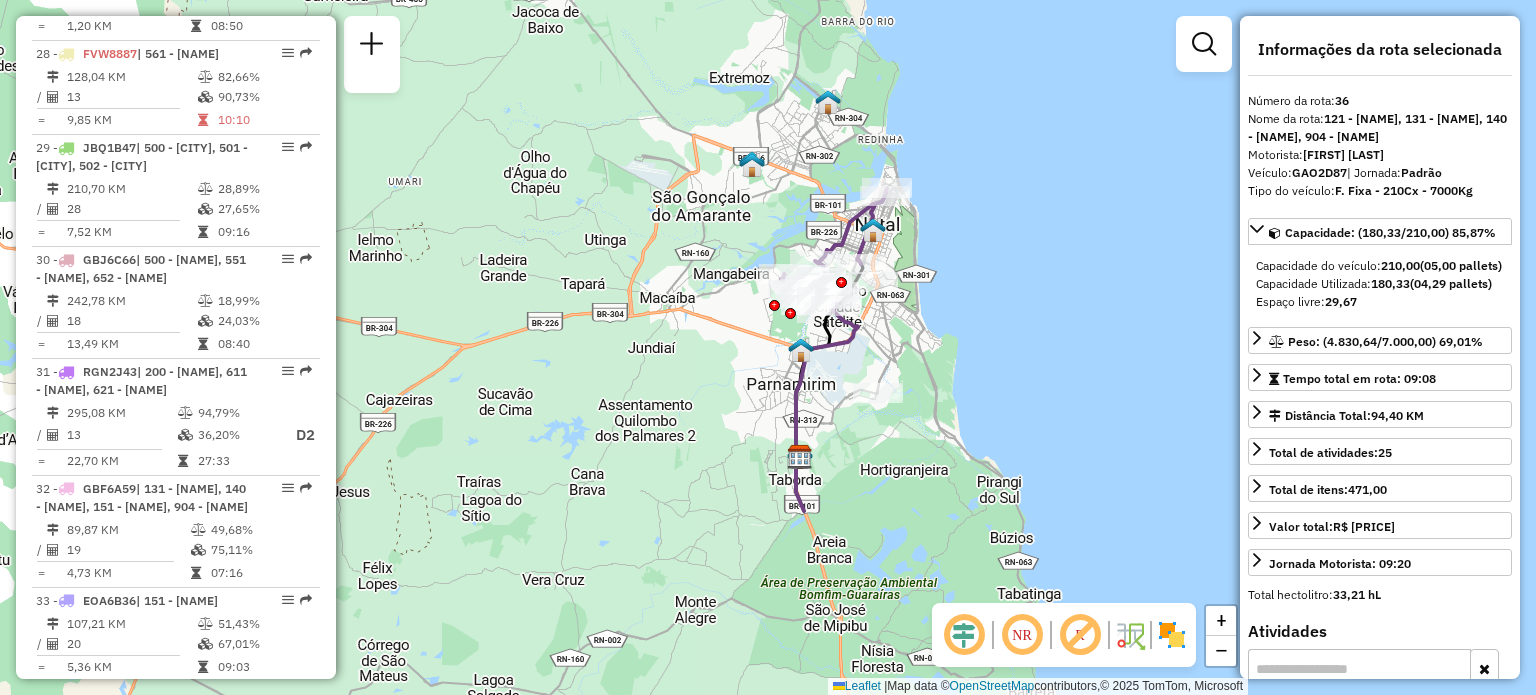 scroll, scrollTop: 3400, scrollLeft: 0, axis: vertical 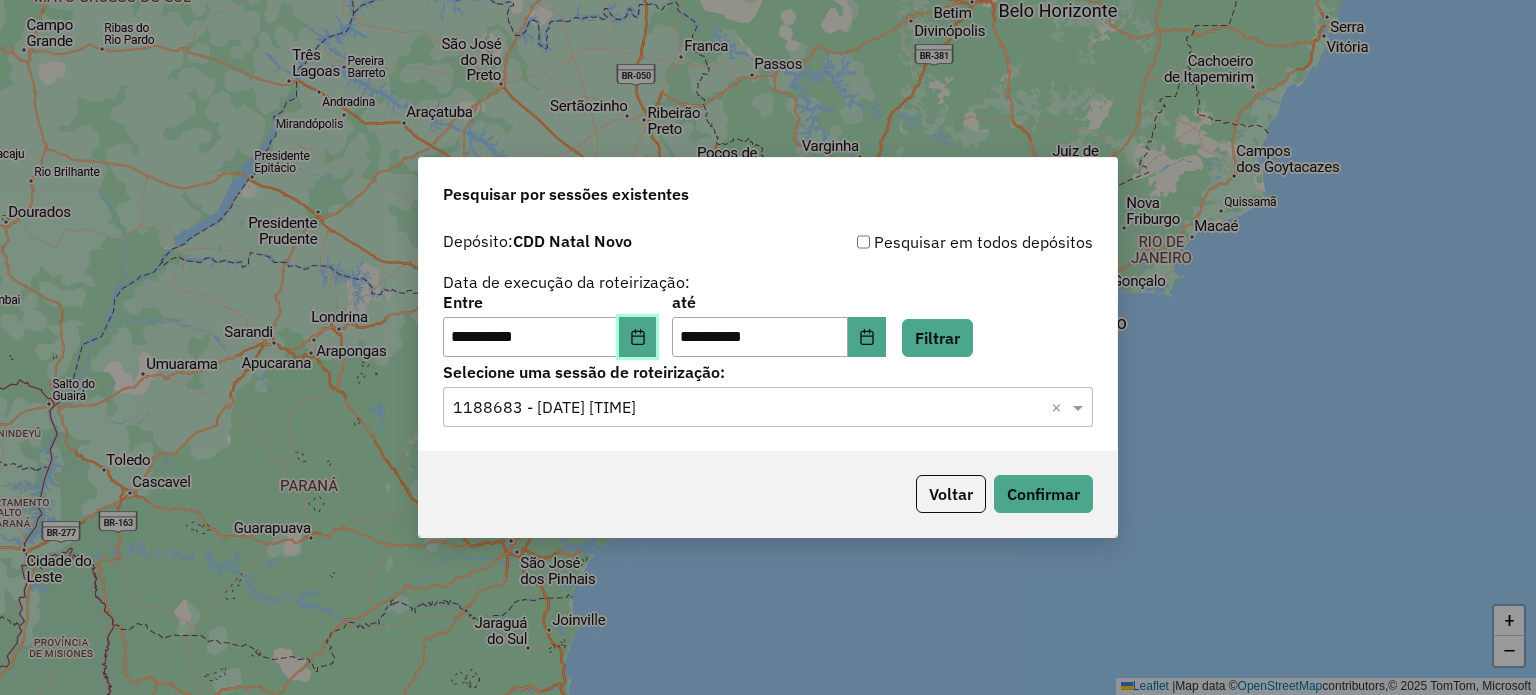 click at bounding box center (638, 337) 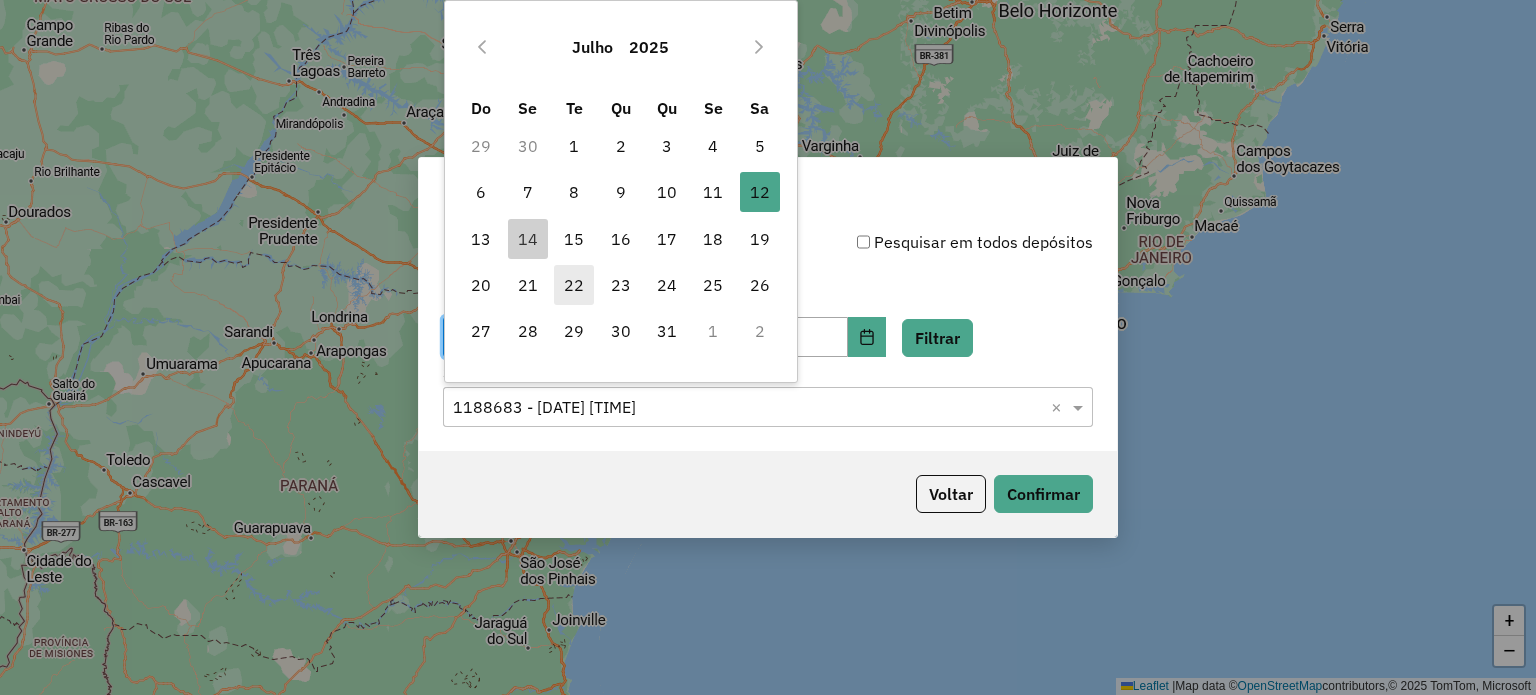 drag, startPoint x: 520, startPoint y: 239, endPoint x: 580, endPoint y: 270, distance: 67.53518 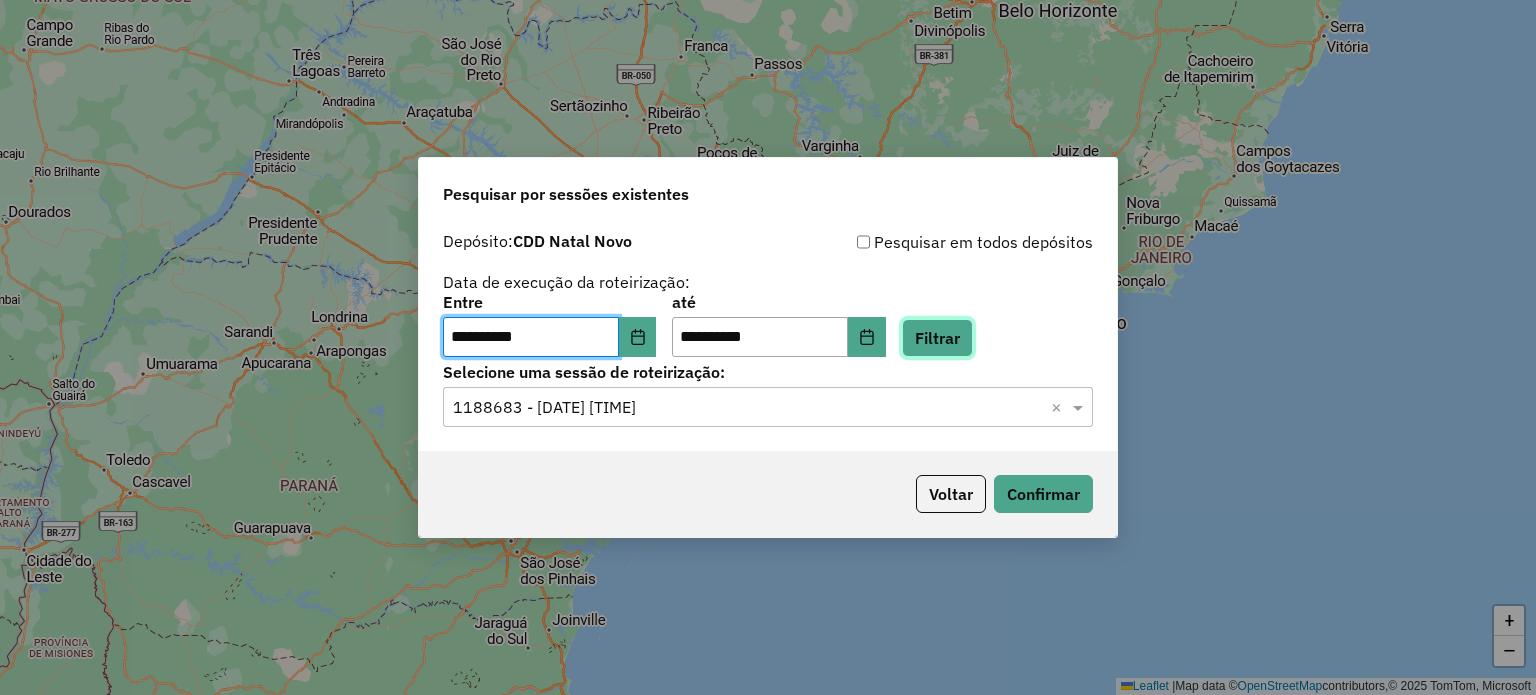 click on "Filtrar" 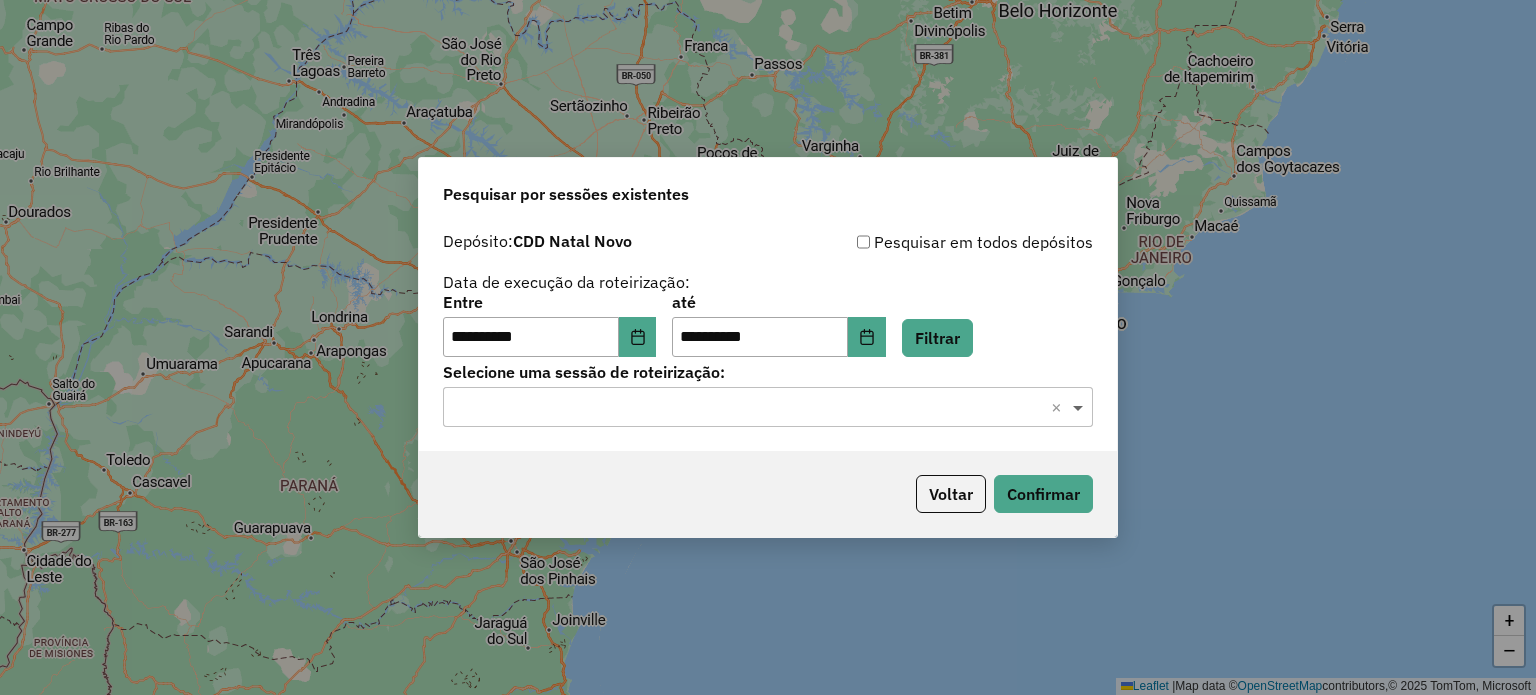 click 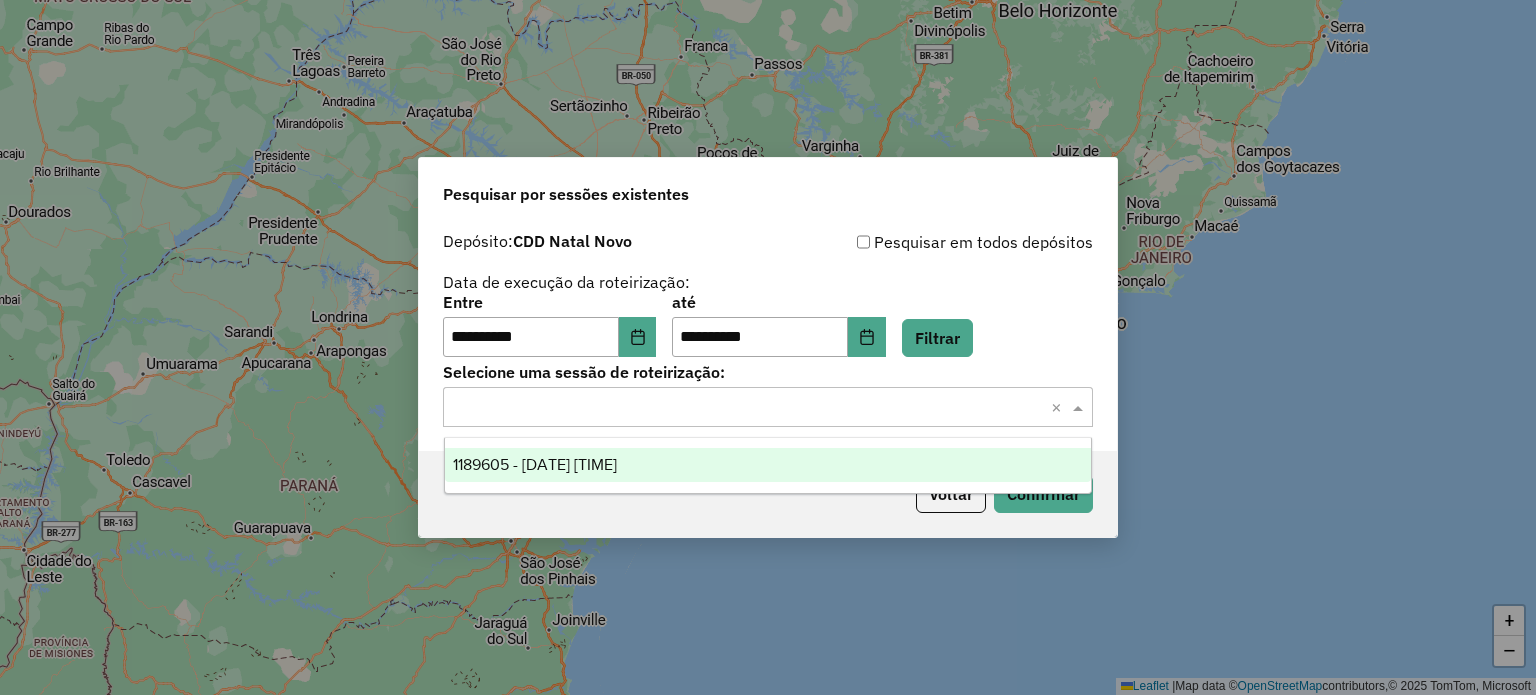 click on "1189605 - [DATE] [TIME]" at bounding box center [768, 465] 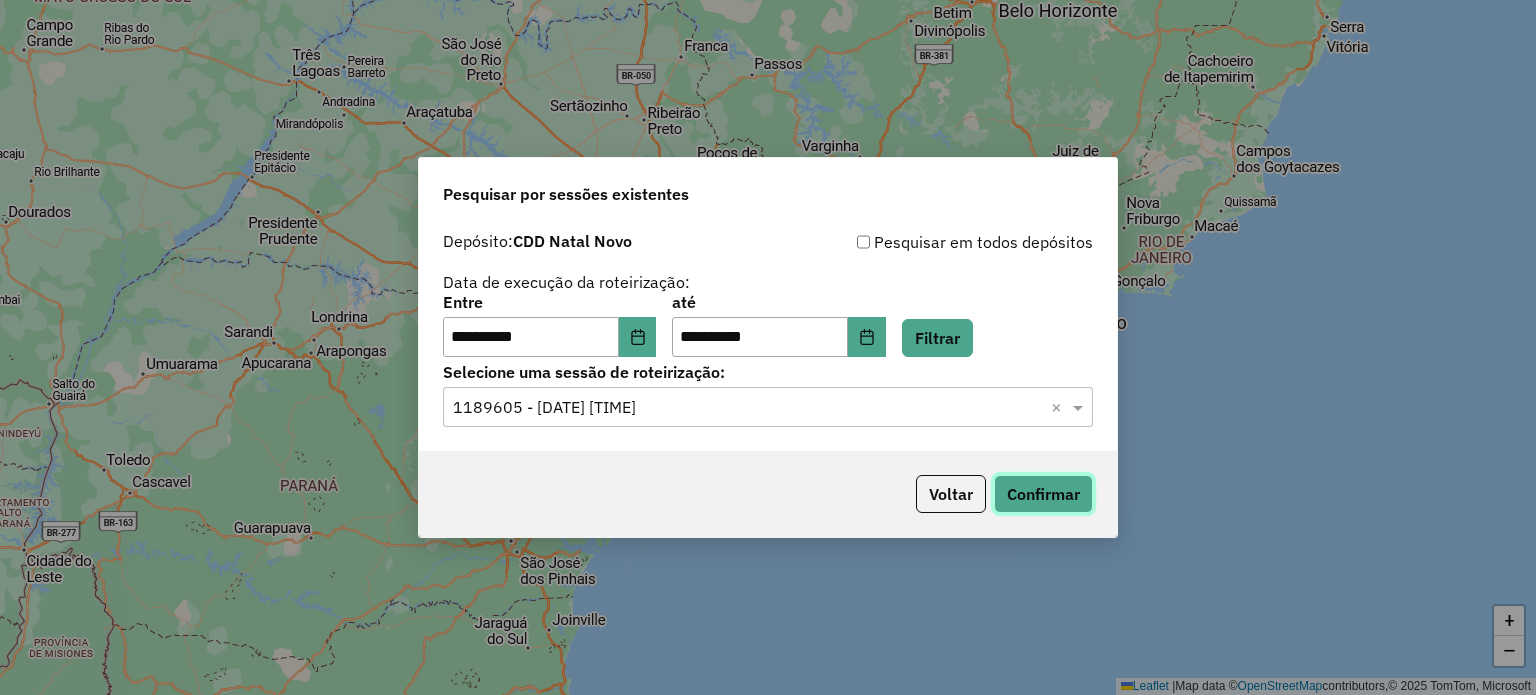 click on "Confirmar" 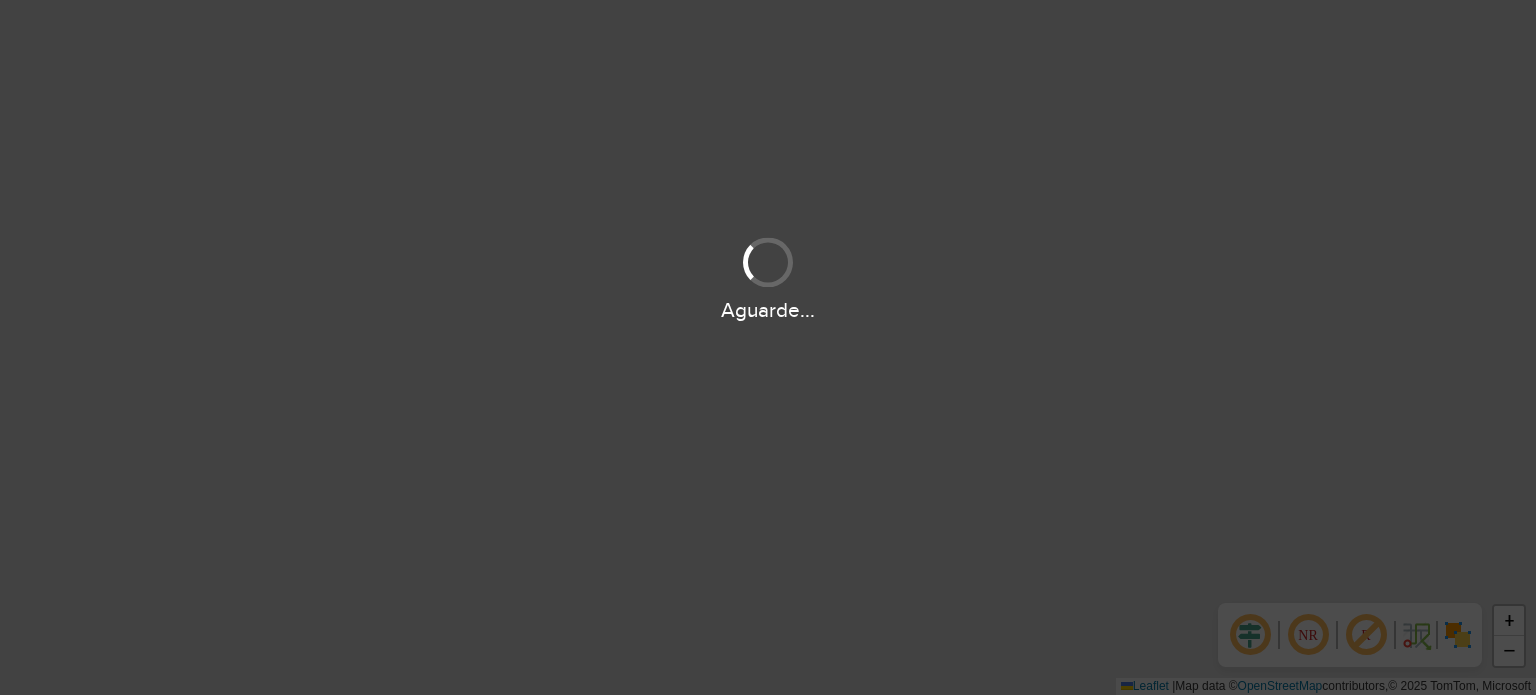 scroll, scrollTop: 0, scrollLeft: 0, axis: both 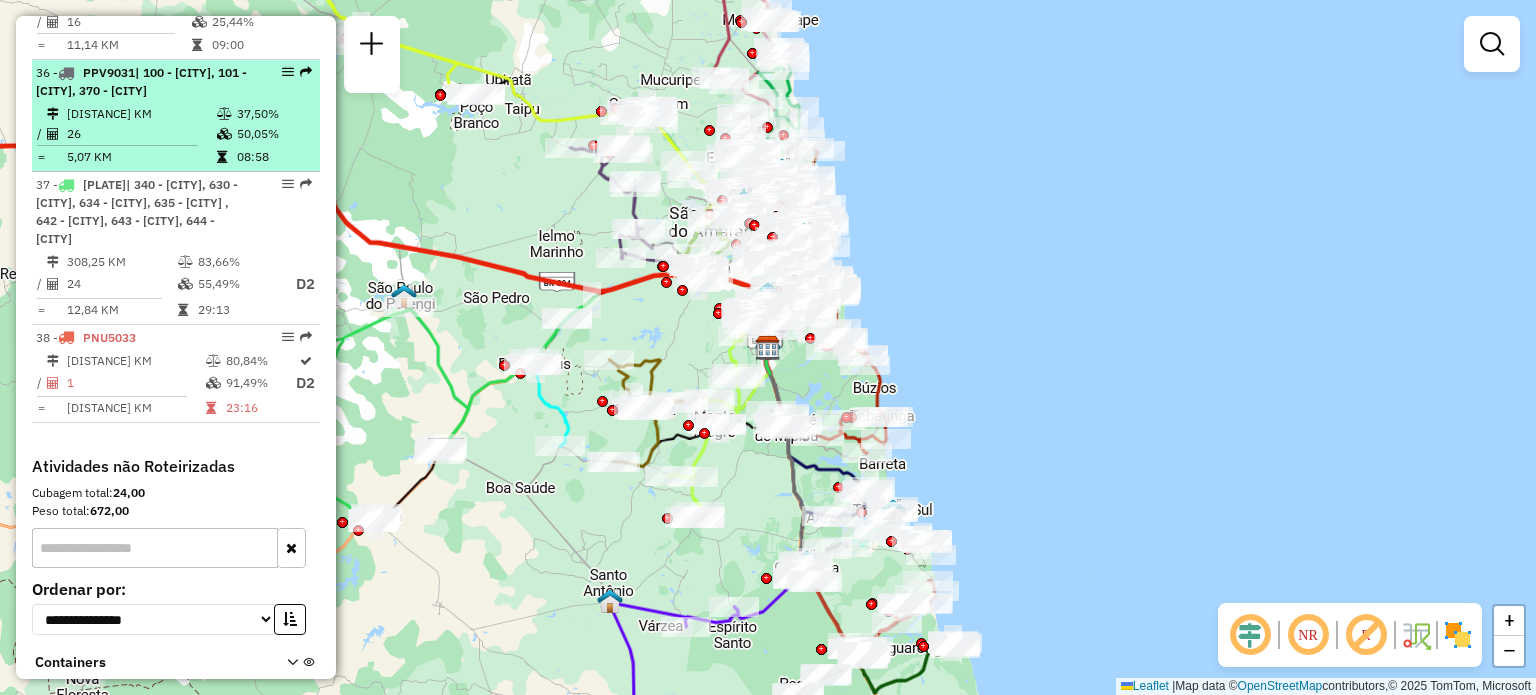 select on "**********" 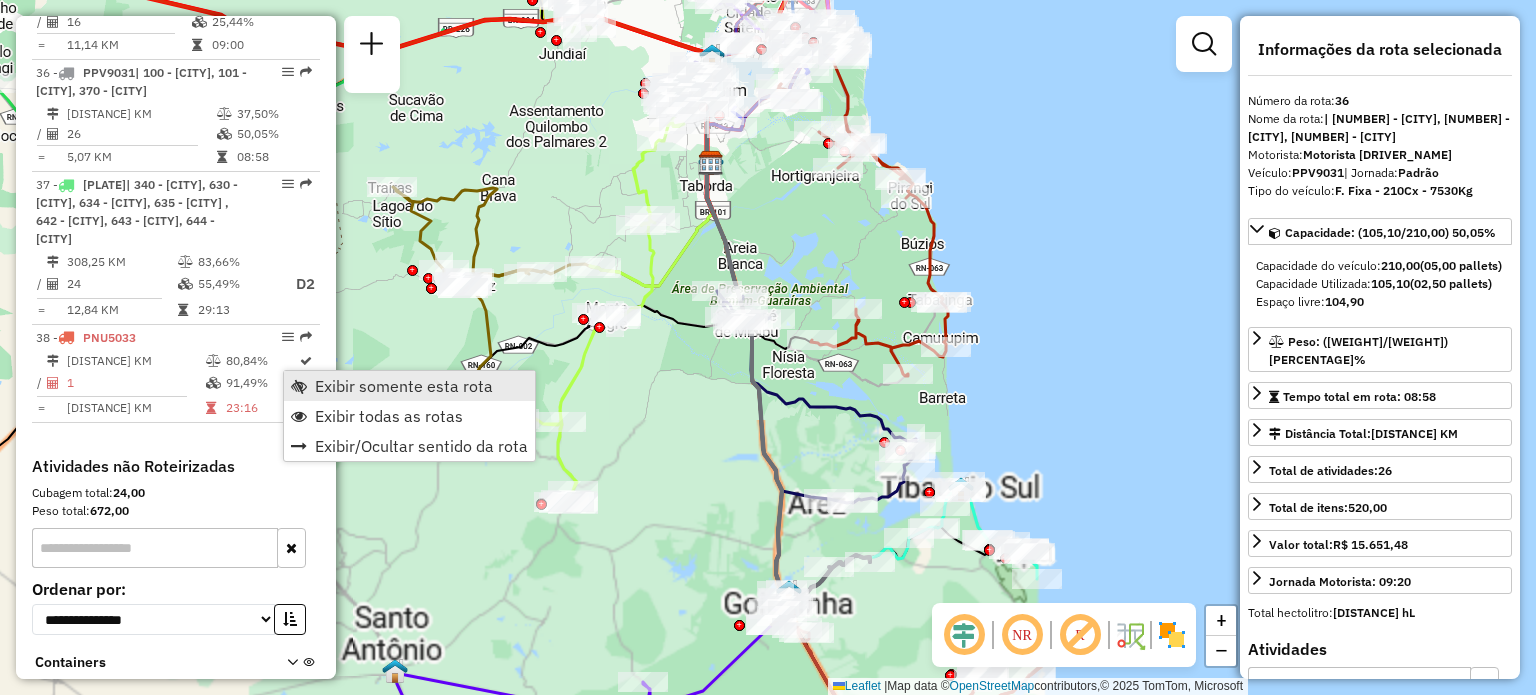 click on "Exibir somente esta rota" at bounding box center [404, 386] 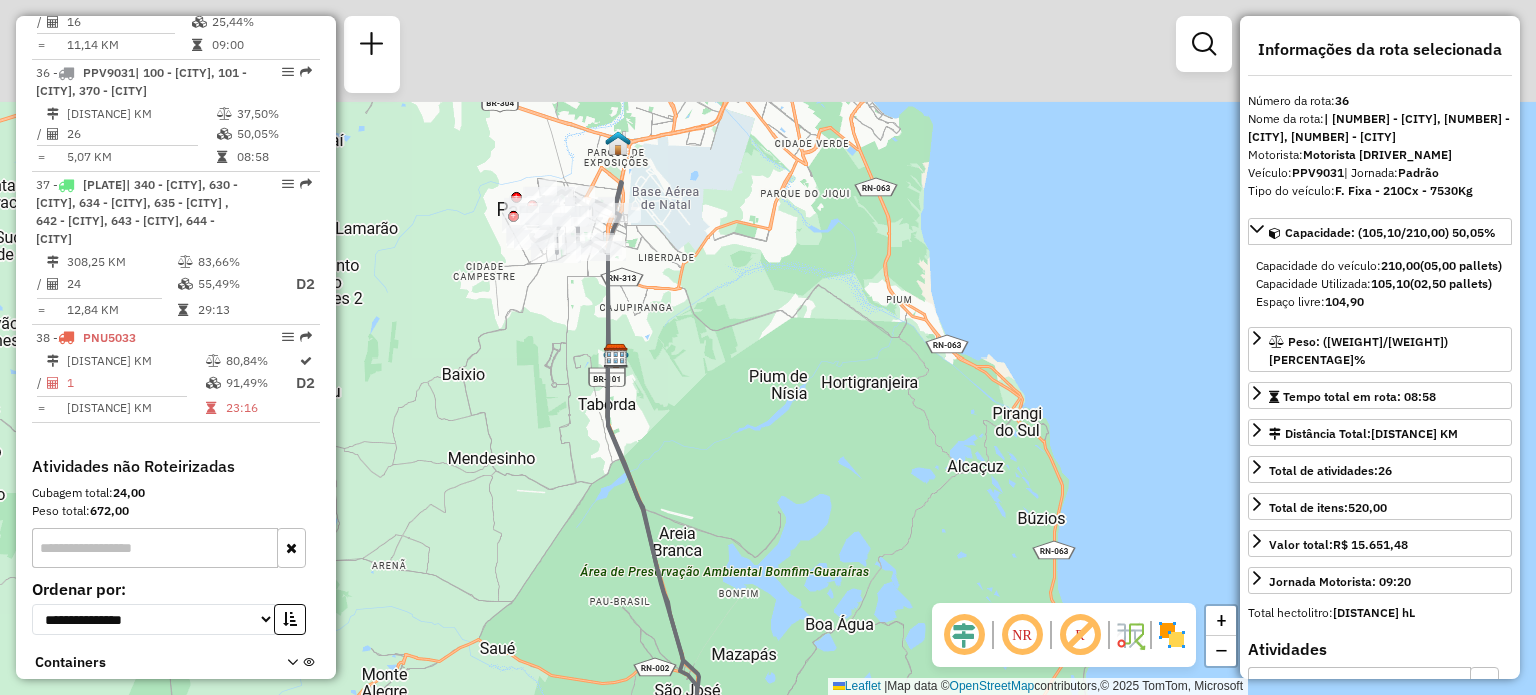 drag, startPoint x: 732, startPoint y: 129, endPoint x: 748, endPoint y: 238, distance: 110.16805 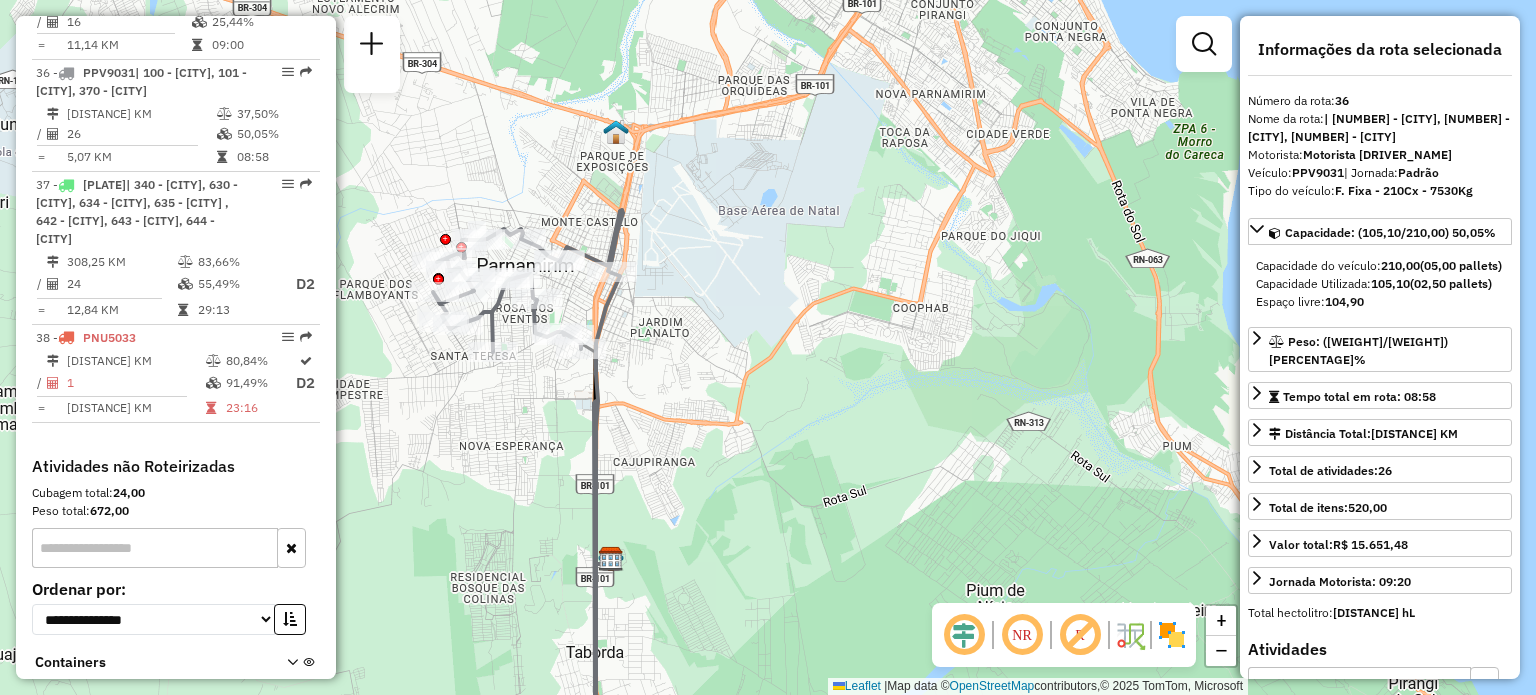 drag, startPoint x: 710, startPoint y: 515, endPoint x: 718, endPoint y: 234, distance: 281.11386 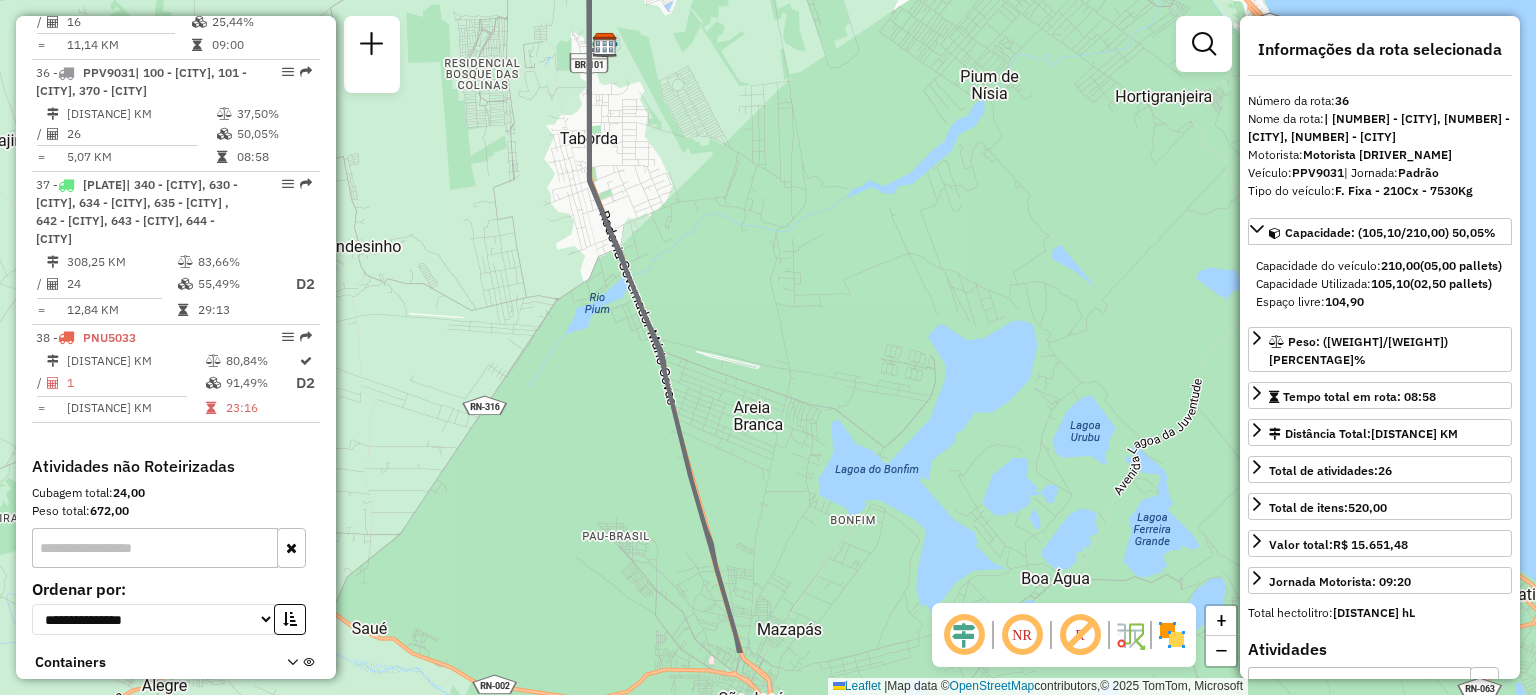 drag, startPoint x: 766, startPoint y: 233, endPoint x: 757, endPoint y: 195, distance: 39.051247 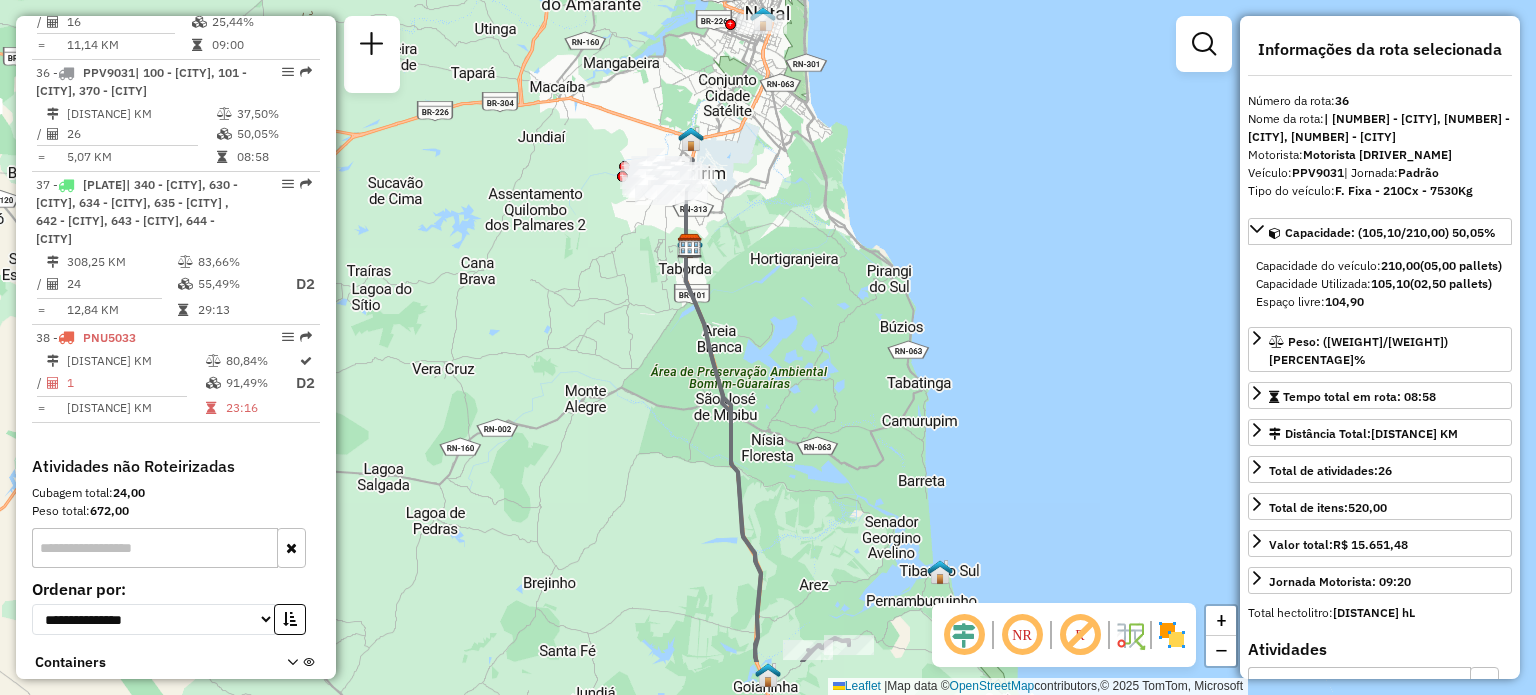 drag, startPoint x: 788, startPoint y: 558, endPoint x: 768, endPoint y: 465, distance: 95.12623 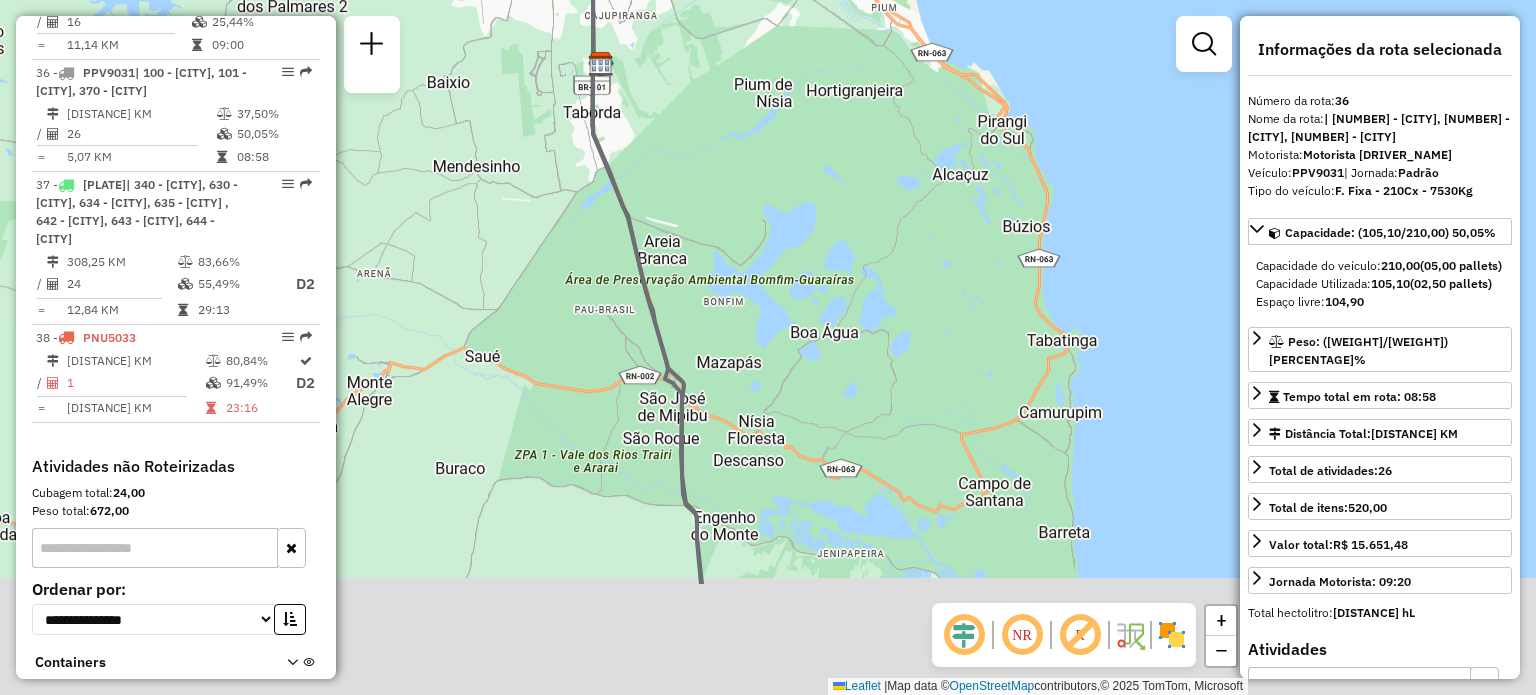 drag, startPoint x: 811, startPoint y: 475, endPoint x: 796, endPoint y: 256, distance: 219.51309 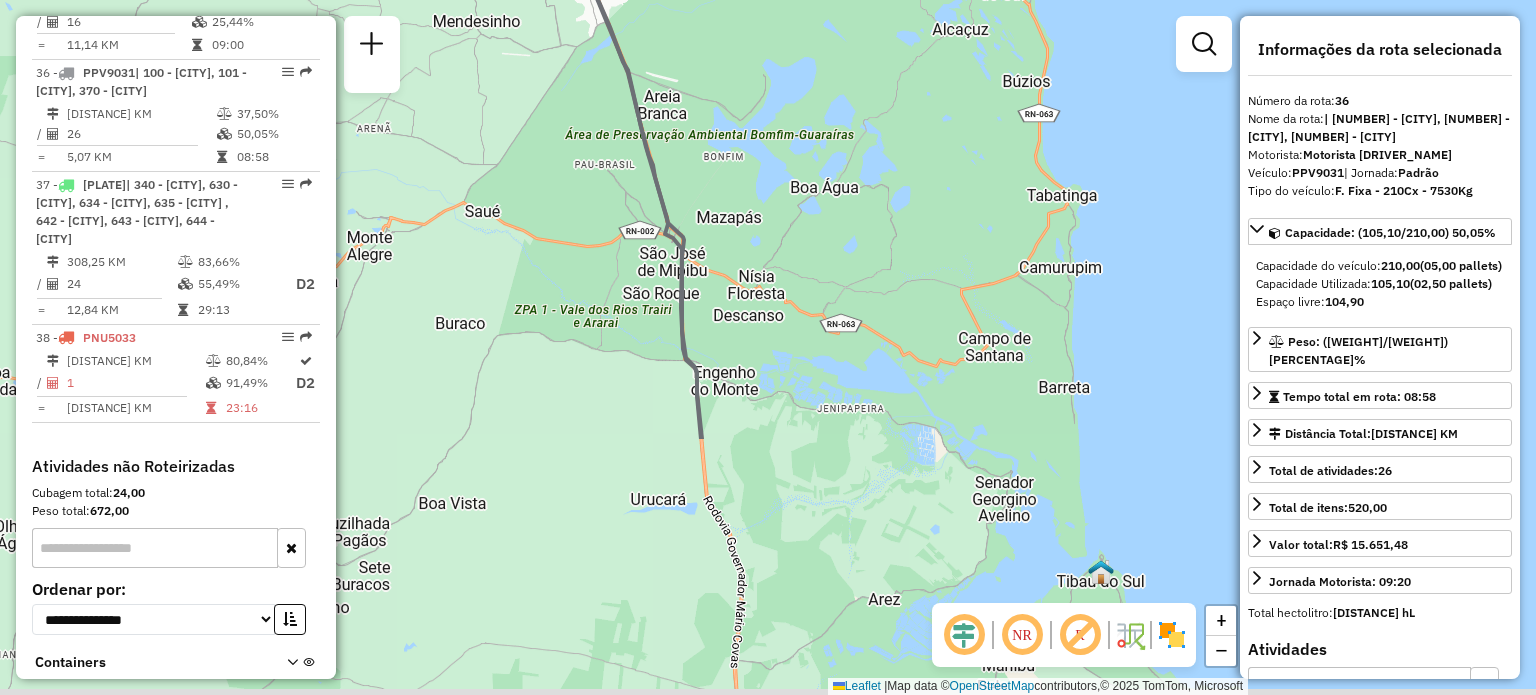 drag, startPoint x: 751, startPoint y: 376, endPoint x: 732, endPoint y: 231, distance: 146.23953 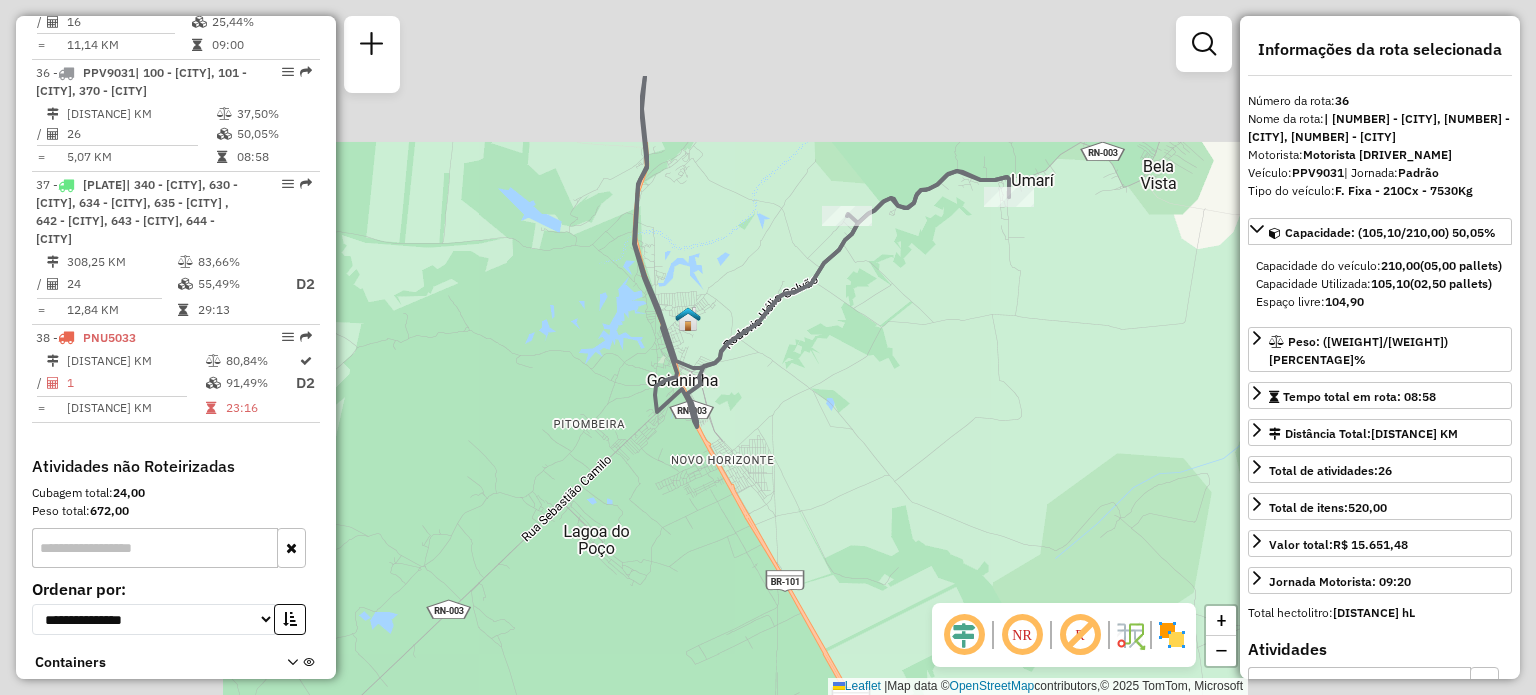 drag, startPoint x: 692, startPoint y: 191, endPoint x: 768, endPoint y: 433, distance: 253.6533 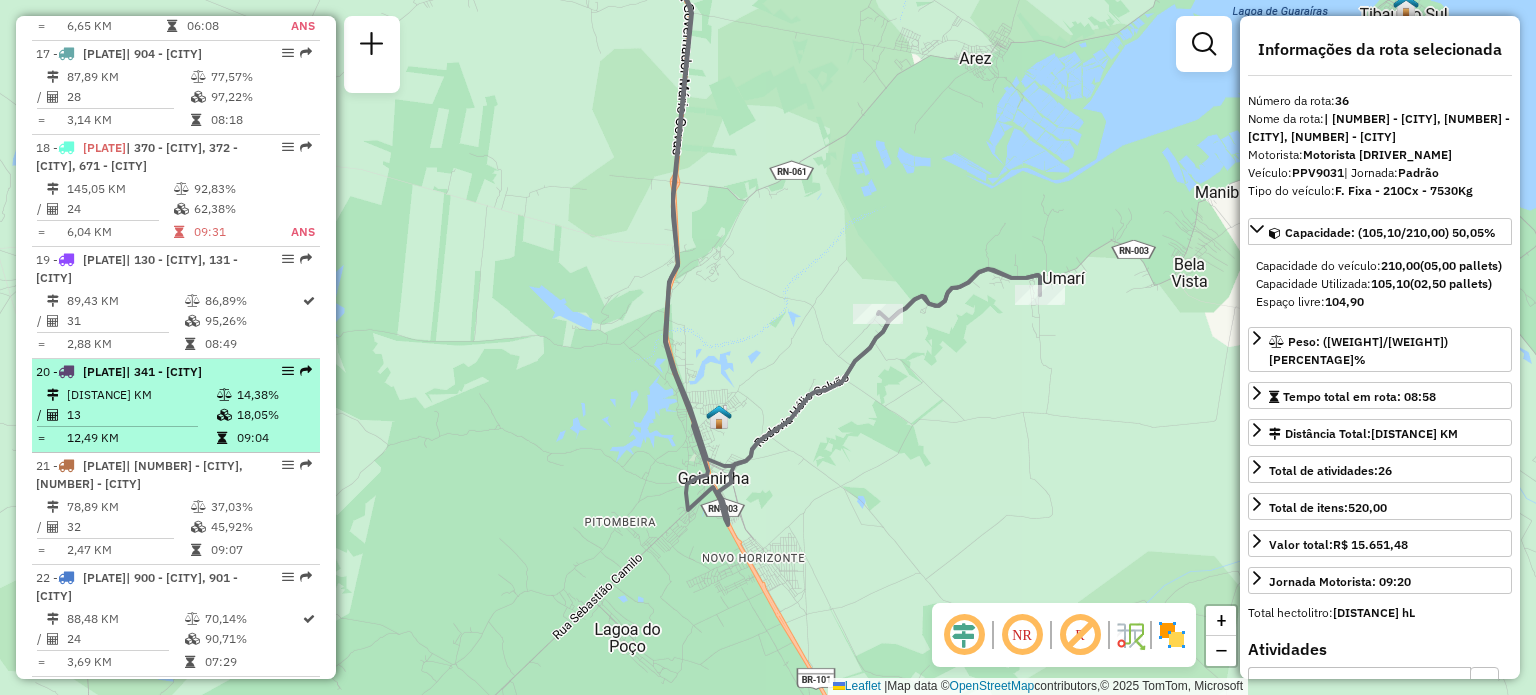 scroll, scrollTop: 2400, scrollLeft: 0, axis: vertical 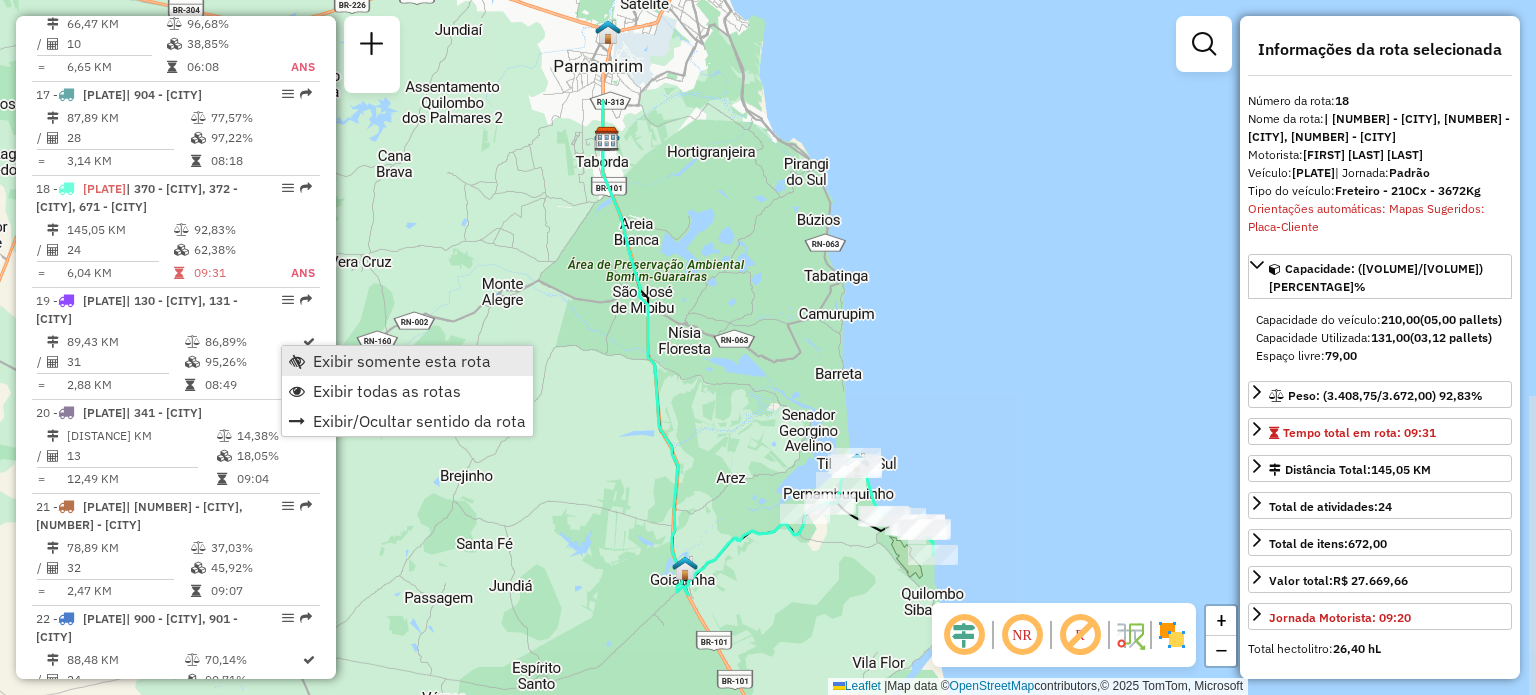 click on "Exibir somente esta rota" at bounding box center (402, 361) 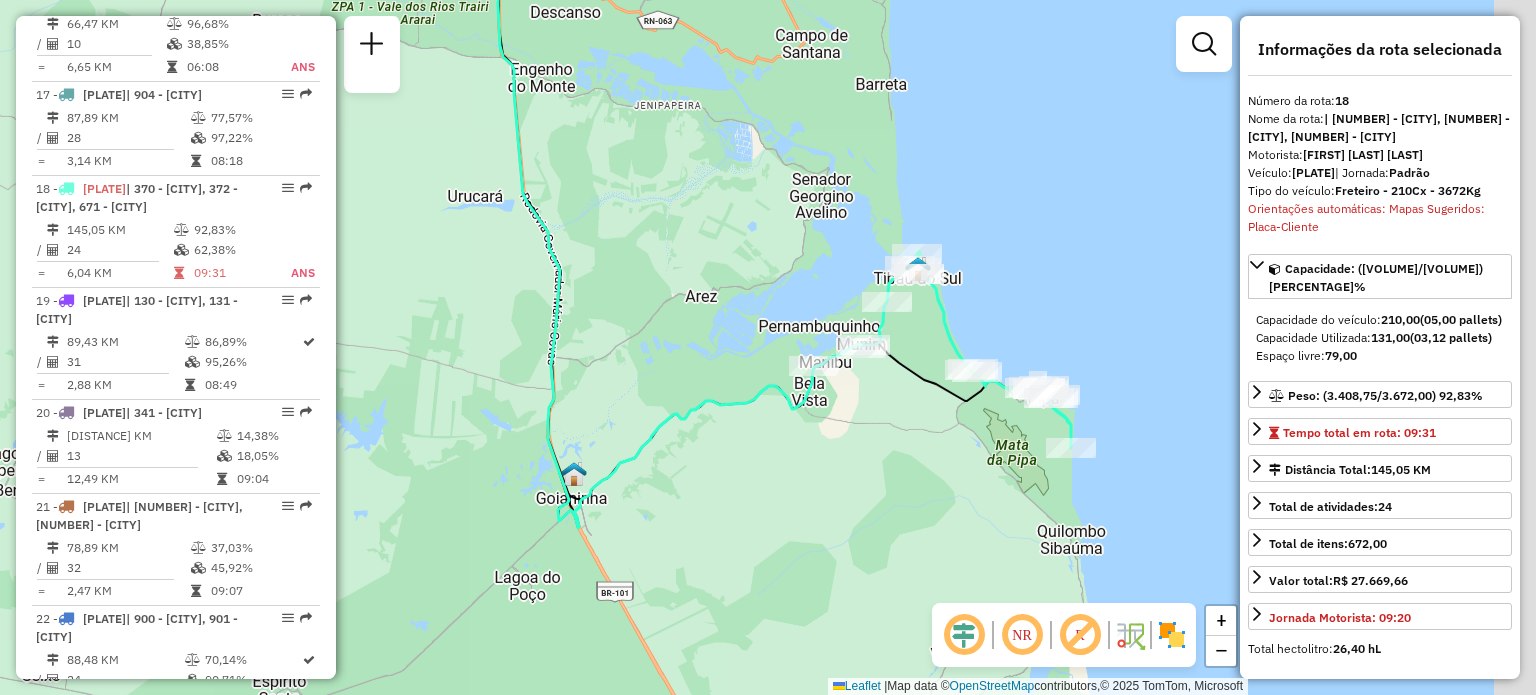 click on "Janela de atendimento Grade de atendimento Capacidade Transportadoras Veículos Cliente Pedidos  Rotas Selecione os dias de semana para filtrar as janelas de atendimento  Seg   Ter   Qua   Qui   Sex   Sáb   Dom  Informe o período da janela de atendimento: De: Até:  Filtrar exatamente a janela do cliente  Considerar janela de atendimento padrão  Selecione os dias de semana para filtrar as grades de atendimento  Seg   Ter   Qua   Qui   Sex   Sáb   Dom   Considerar clientes sem dia de atendimento cadastrado  Clientes fora do dia de atendimento selecionado Filtrar as atividades entre os valores definidos abaixo:  Peso mínimo:   Peso máximo:   Cubagem mínima:   Cubagem máxima:   De:   Até:  Filtrar as atividades entre o tempo de atendimento definido abaixo:  De:   Até:   Considerar capacidade total dos clientes não roteirizados Transportadora: Selecione um ou mais itens Tipo de veículo: Selecione um ou mais itens Veículo: Selecione um ou mais itens Motorista: Selecione um ou mais itens Nome: Rótulo:" 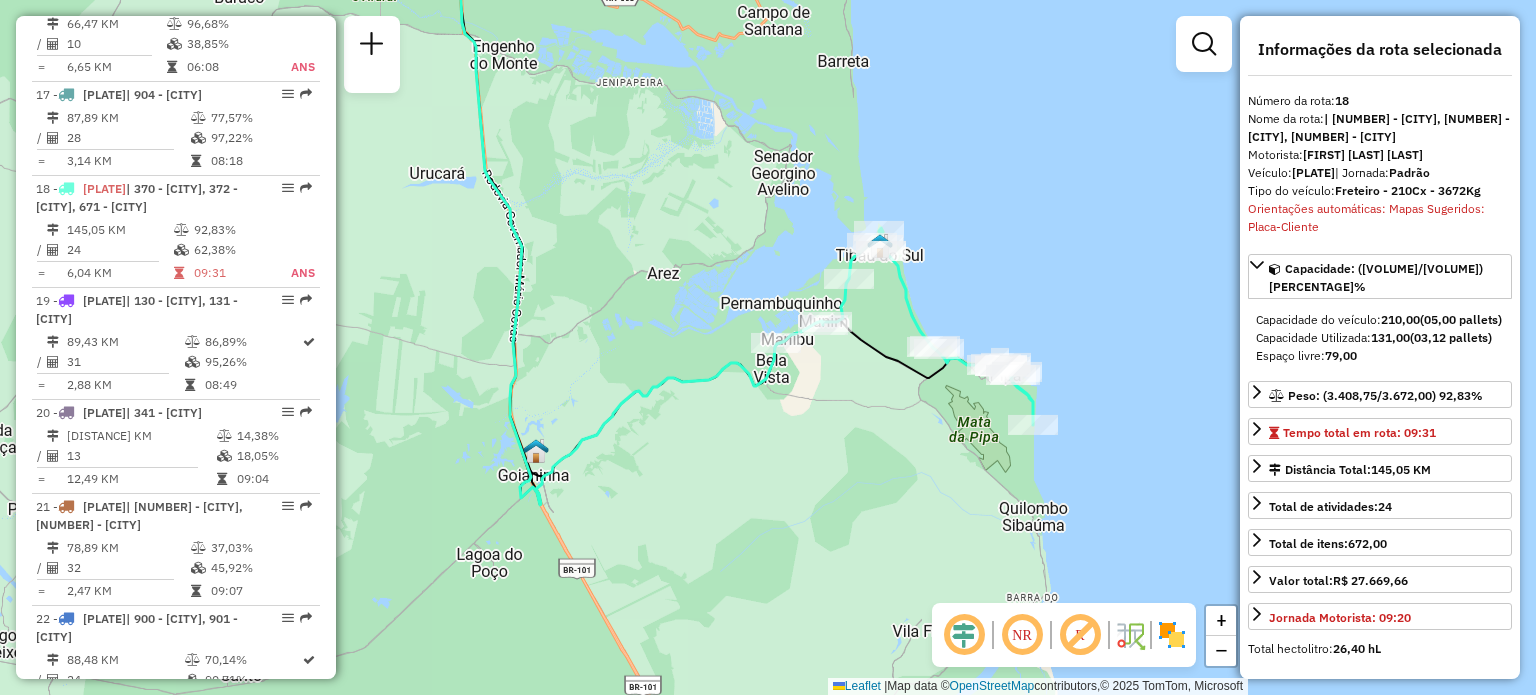 drag, startPoint x: 969, startPoint y: 495, endPoint x: 931, endPoint y: 472, distance: 44.418465 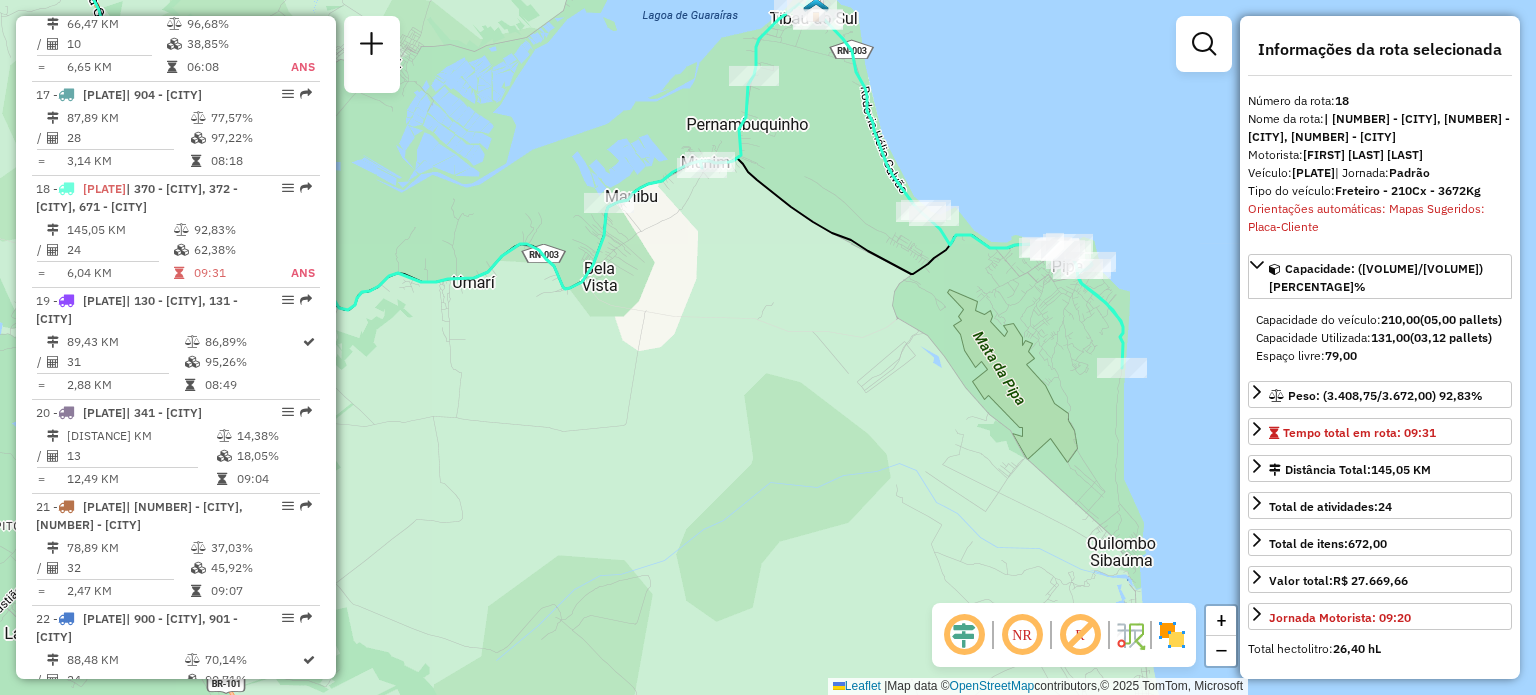 drag, startPoint x: 943, startPoint y: 451, endPoint x: 912, endPoint y: 443, distance: 32.01562 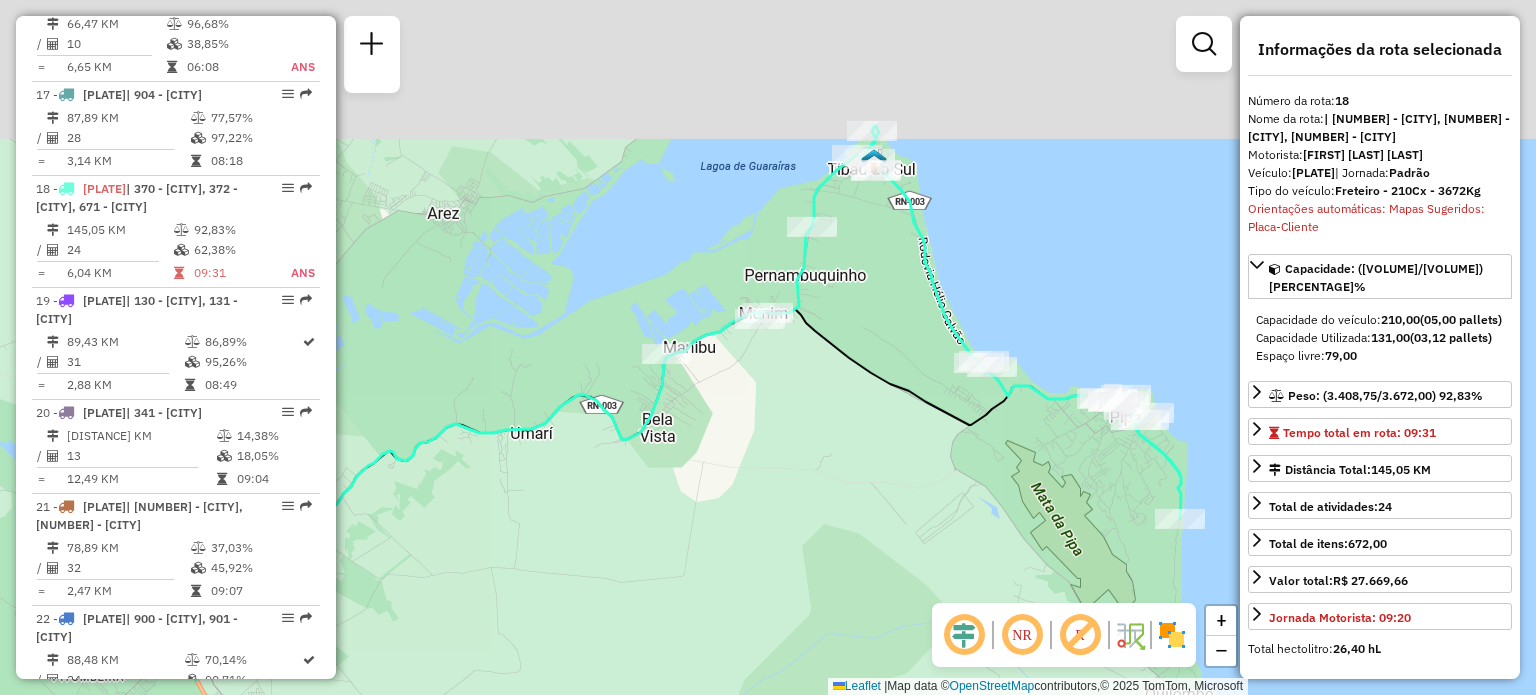 drag, startPoint x: 1020, startPoint y: 347, endPoint x: 1075, endPoint y: 478, distance: 142.07744 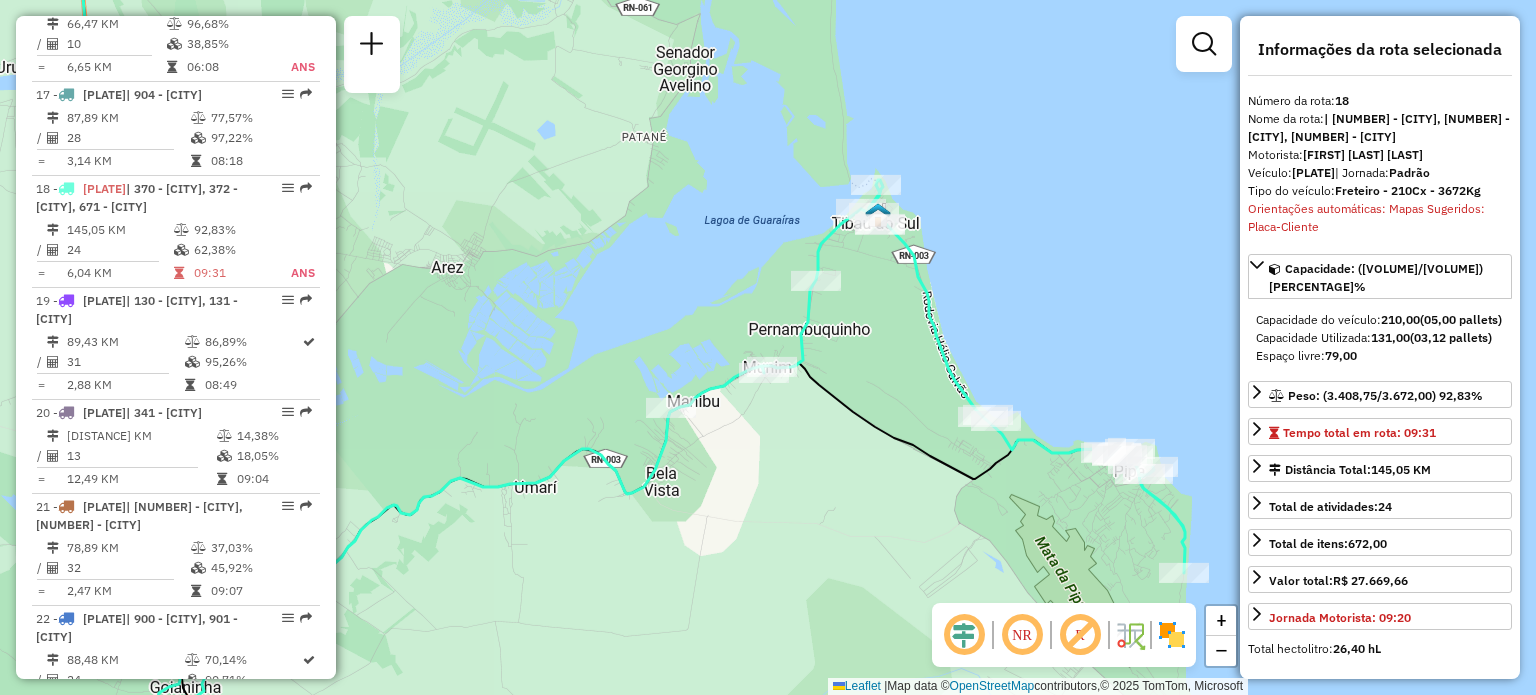 drag, startPoint x: 852, startPoint y: 248, endPoint x: 871, endPoint y: 335, distance: 89.050545 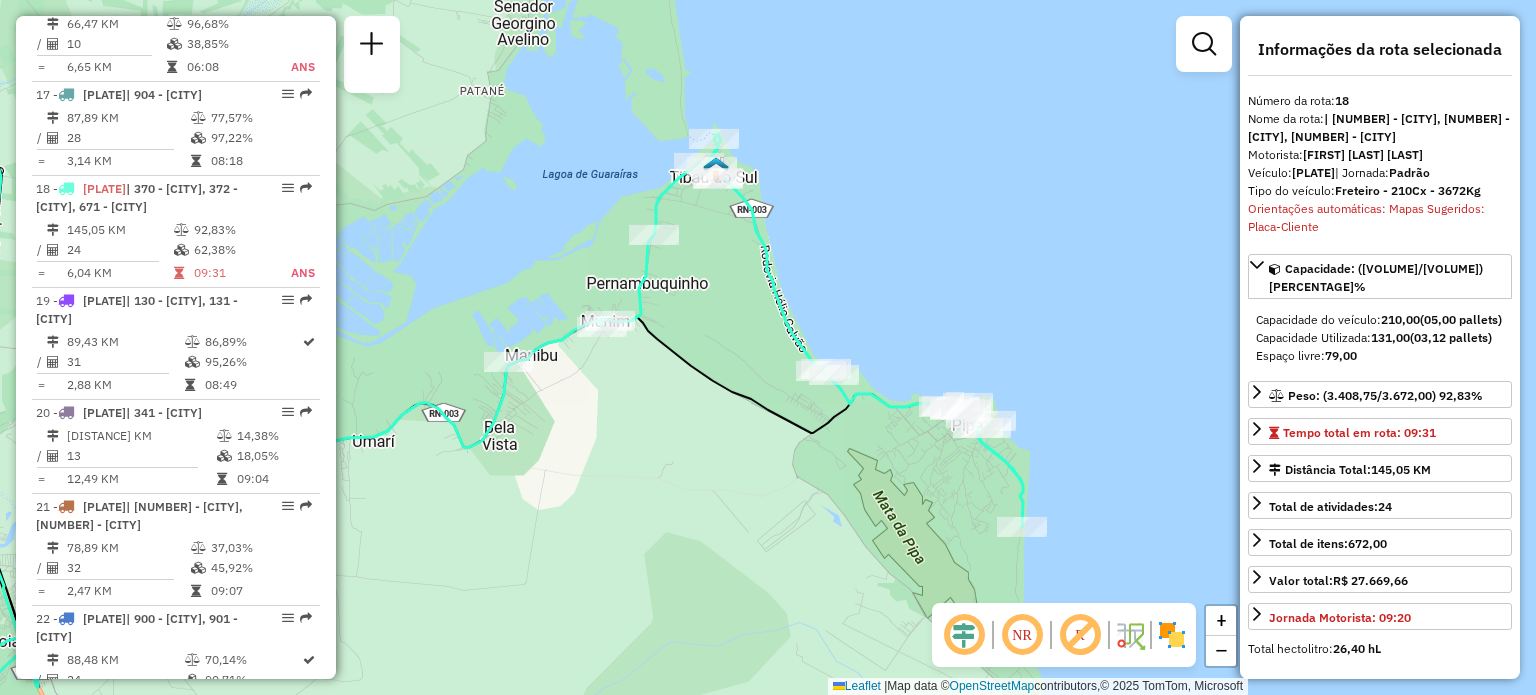 drag, startPoint x: 854, startPoint y: 525, endPoint x: 690, endPoint y: 460, distance: 176.41145 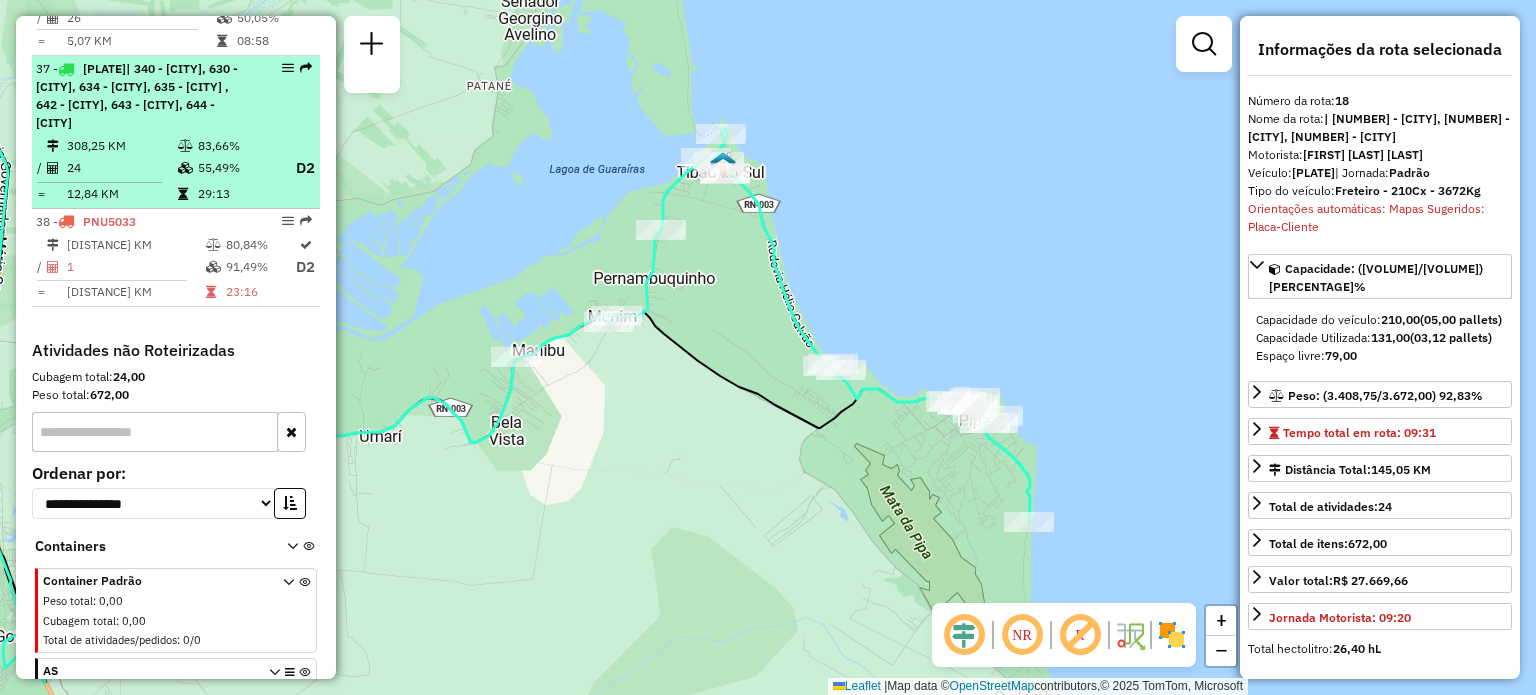 scroll, scrollTop: 4700, scrollLeft: 0, axis: vertical 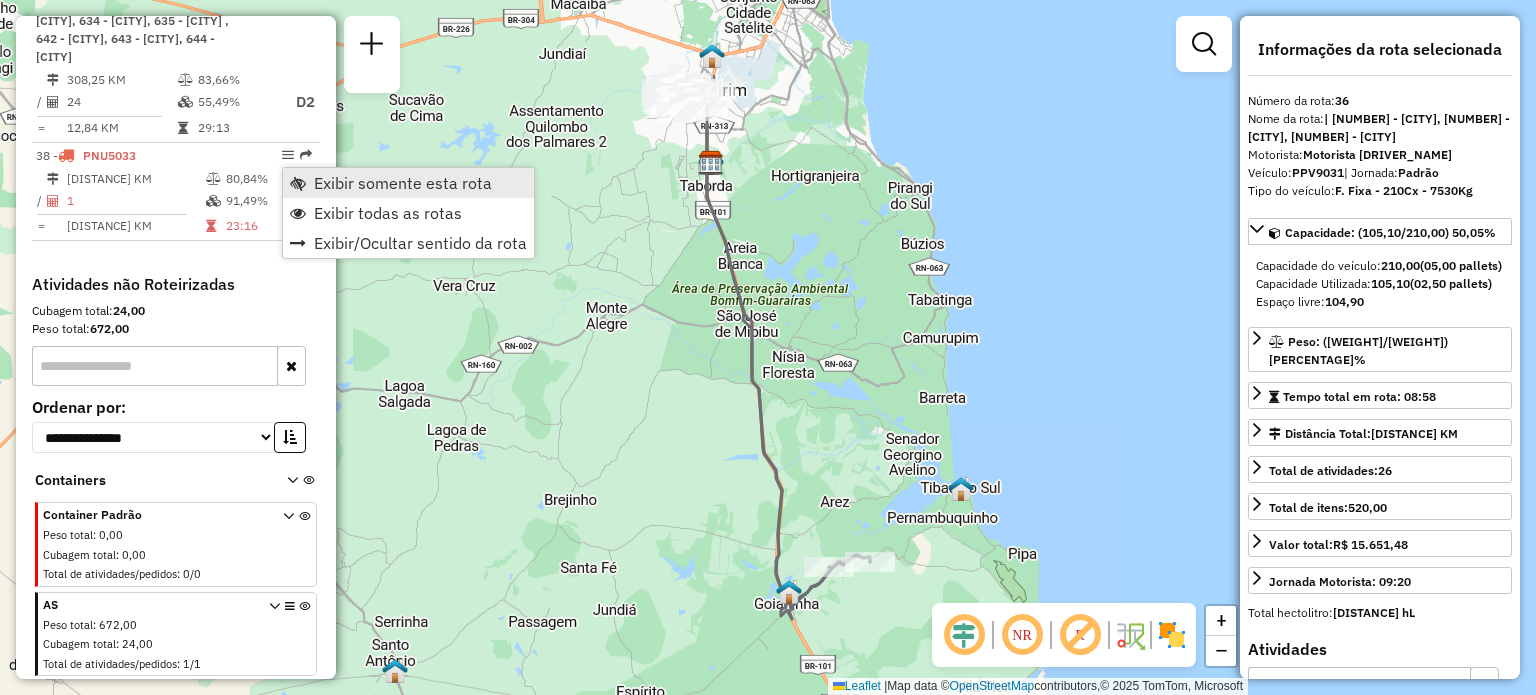 drag, startPoint x: 329, startPoint y: 171, endPoint x: 329, endPoint y: 183, distance: 12 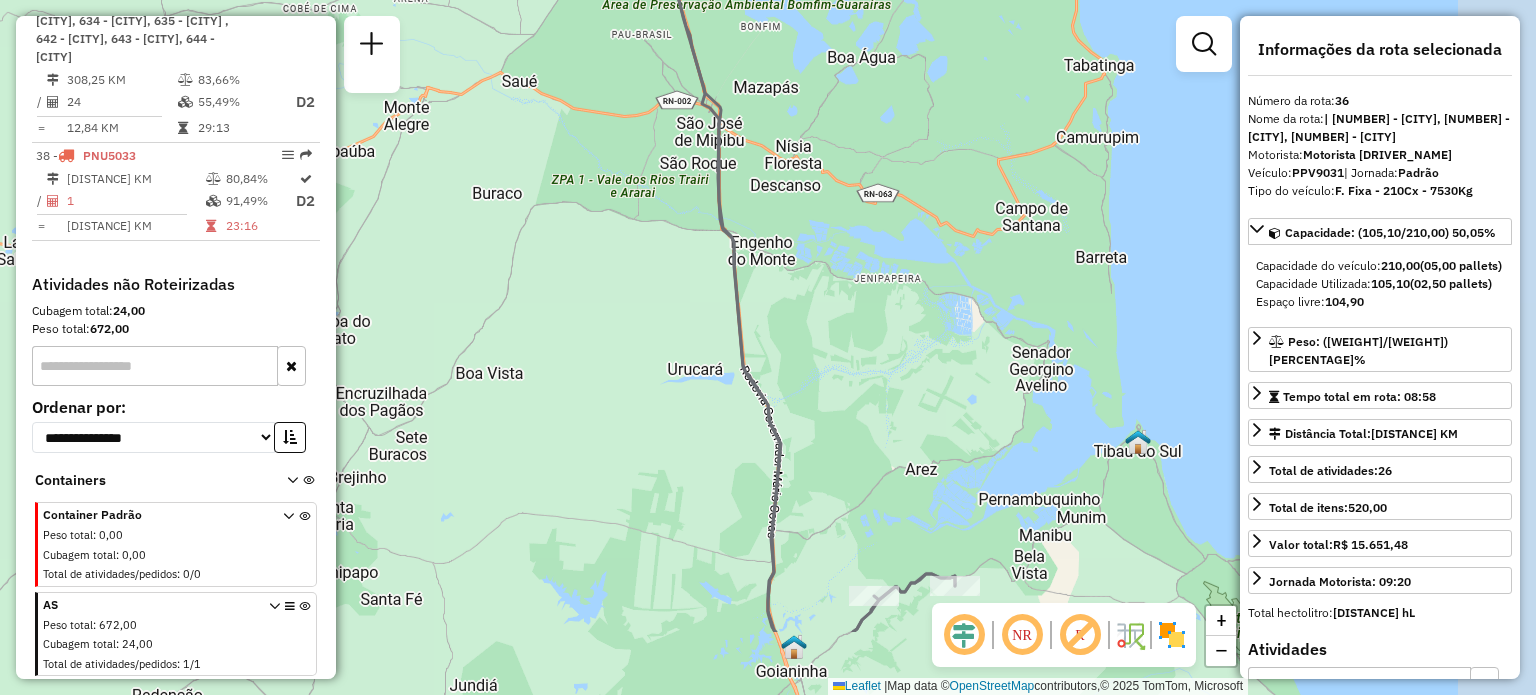 drag, startPoint x: 818, startPoint y: 342, endPoint x: 793, endPoint y: 331, distance: 27.313 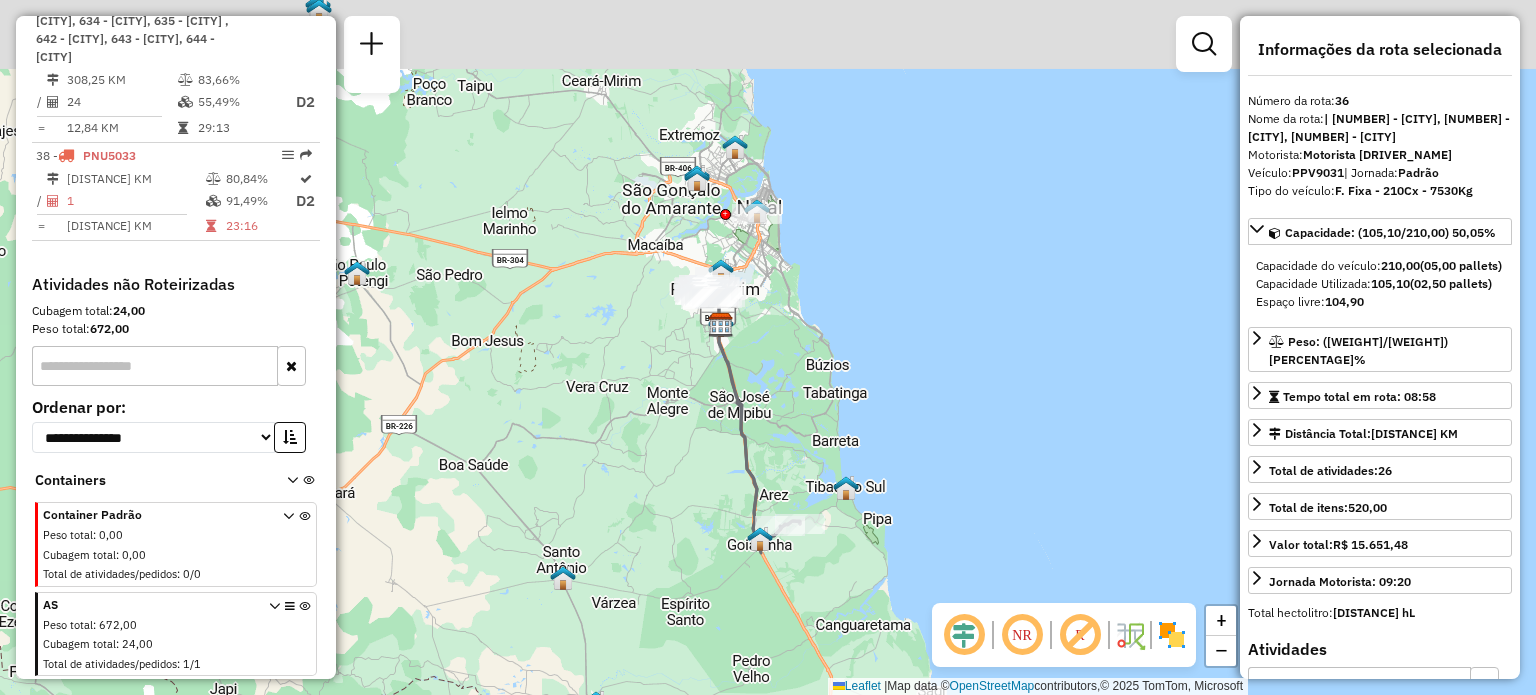 drag, startPoint x: 776, startPoint y: 386, endPoint x: 785, endPoint y: 452, distance: 66.61081 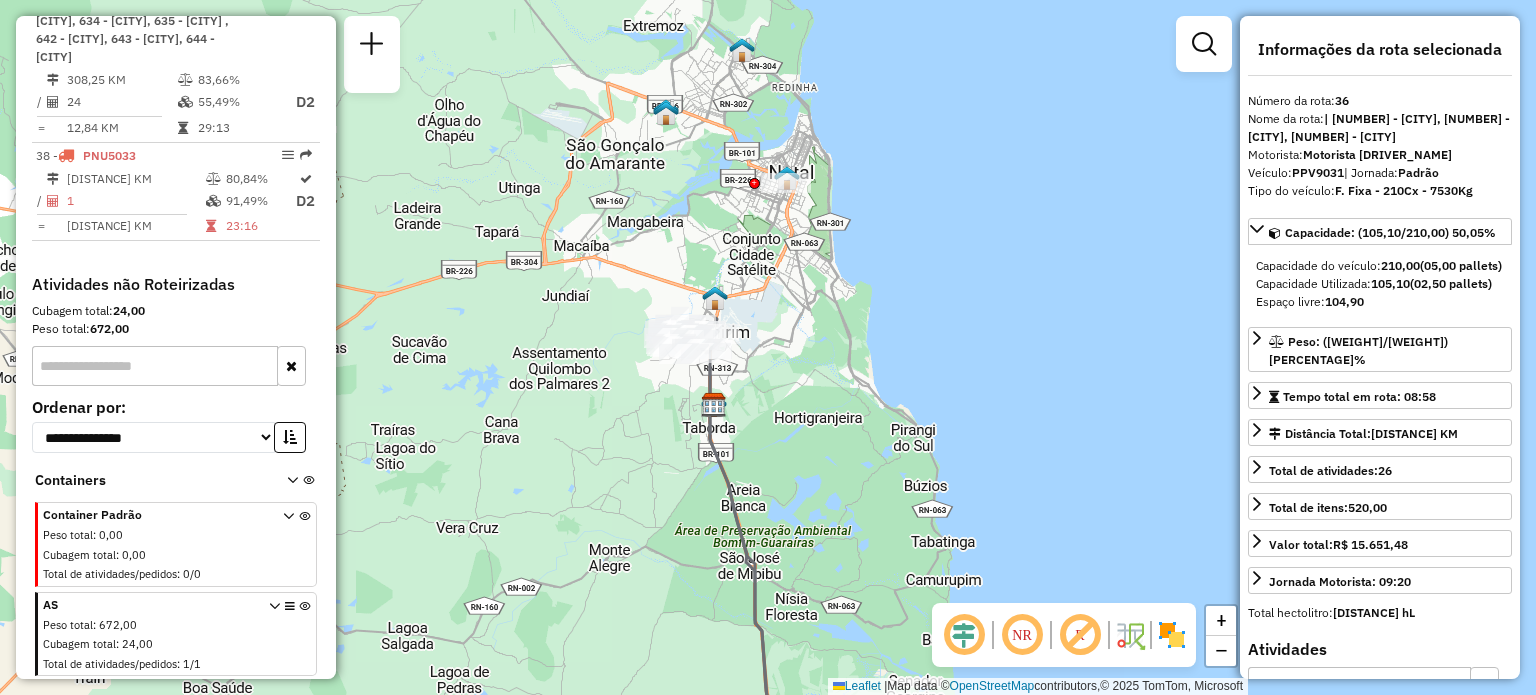 drag, startPoint x: 620, startPoint y: 405, endPoint x: 650, endPoint y: 472, distance: 73.409805 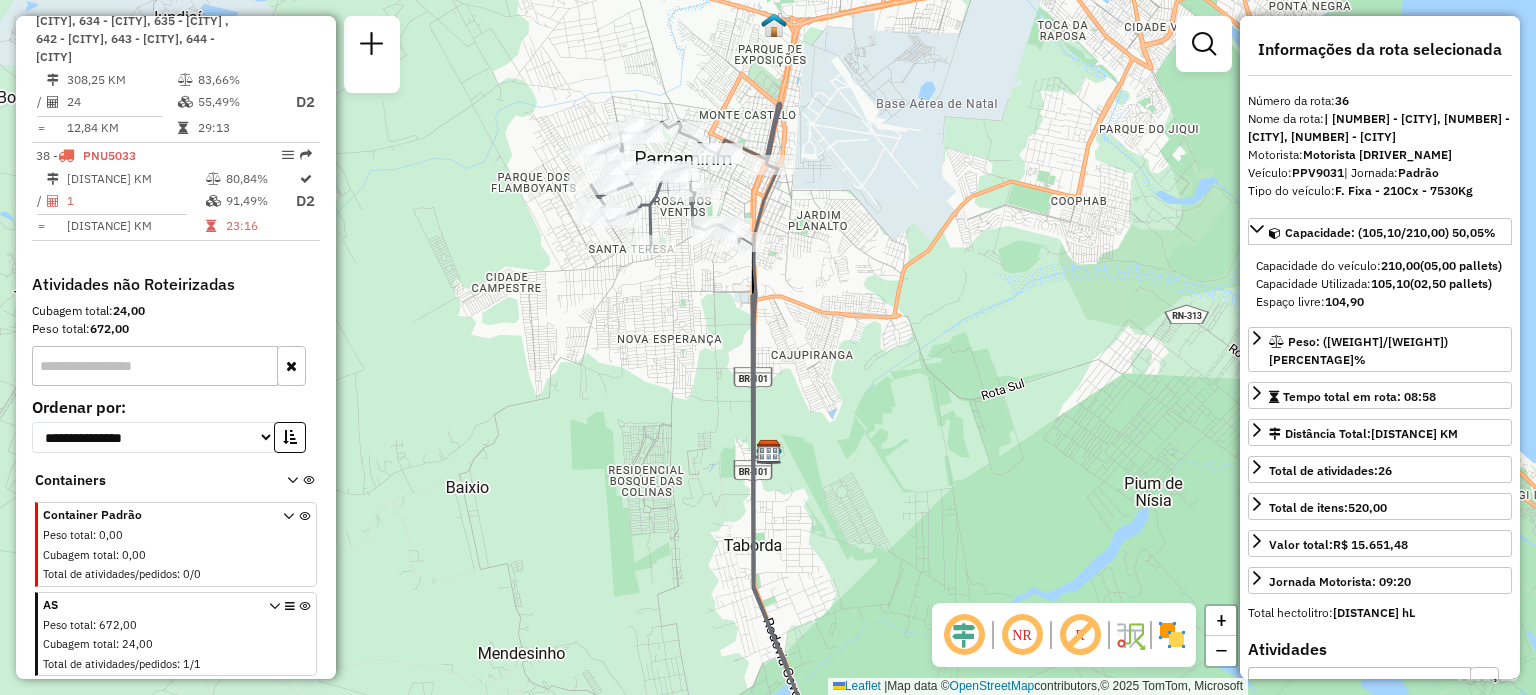 drag, startPoint x: 836, startPoint y: 303, endPoint x: 884, endPoint y: 437, distance: 142.33763 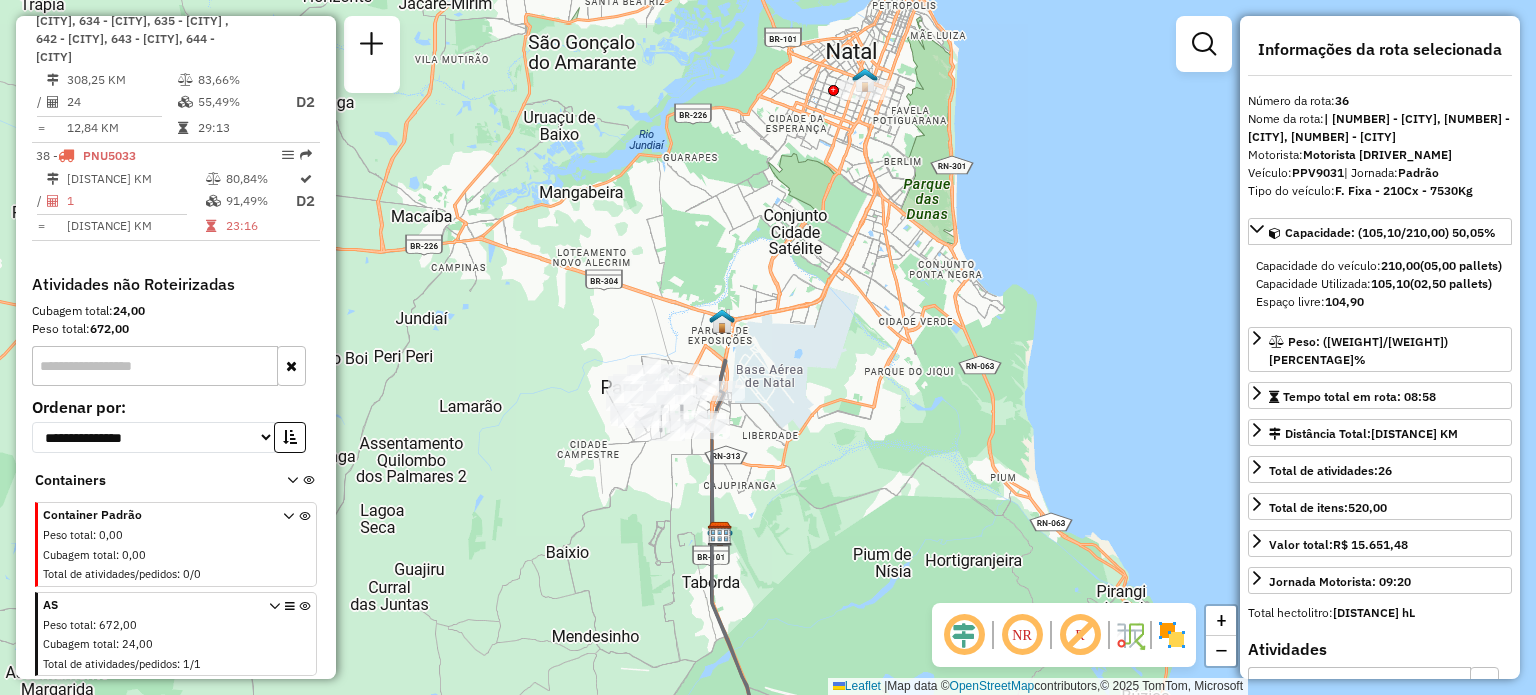 drag, startPoint x: 818, startPoint y: 479, endPoint x: 824, endPoint y: 375, distance: 104.172935 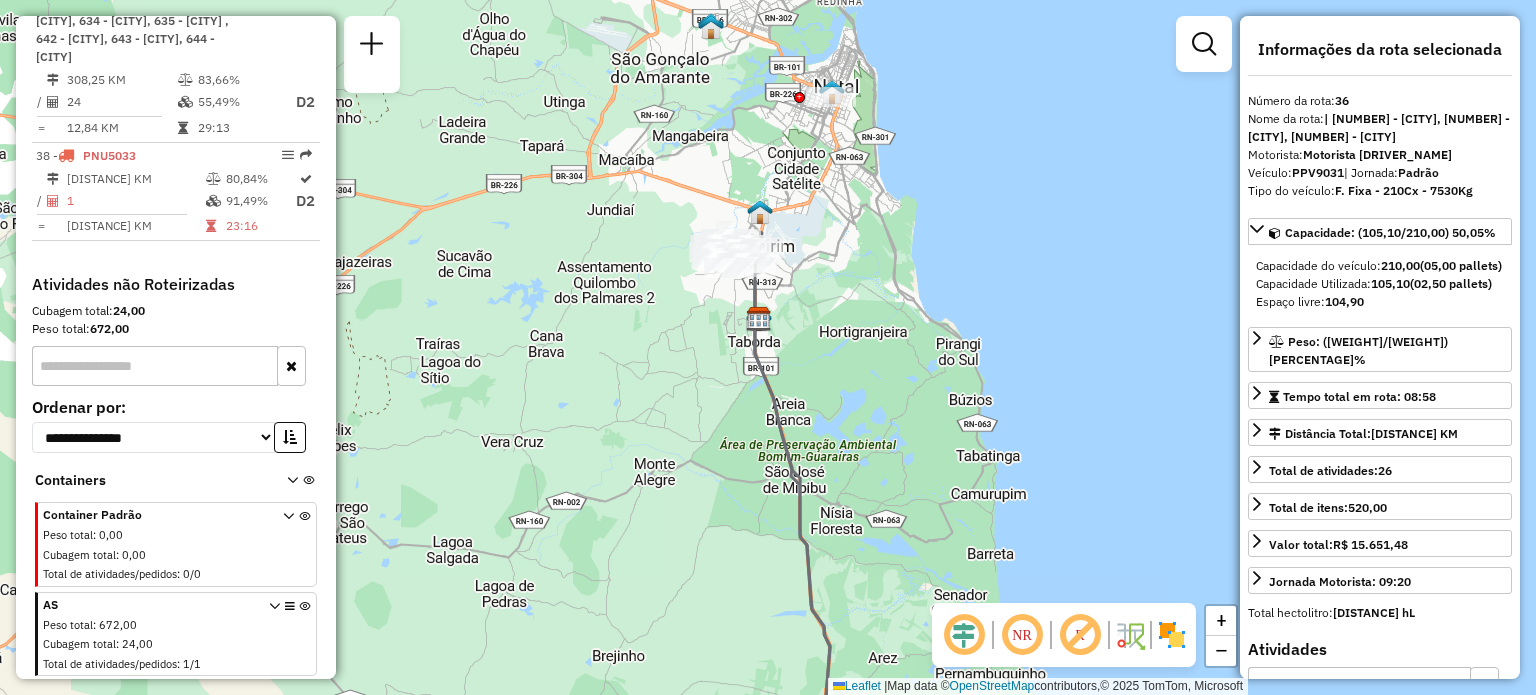 drag, startPoint x: 876, startPoint y: 461, endPoint x: 847, endPoint y: 375, distance: 90.75792 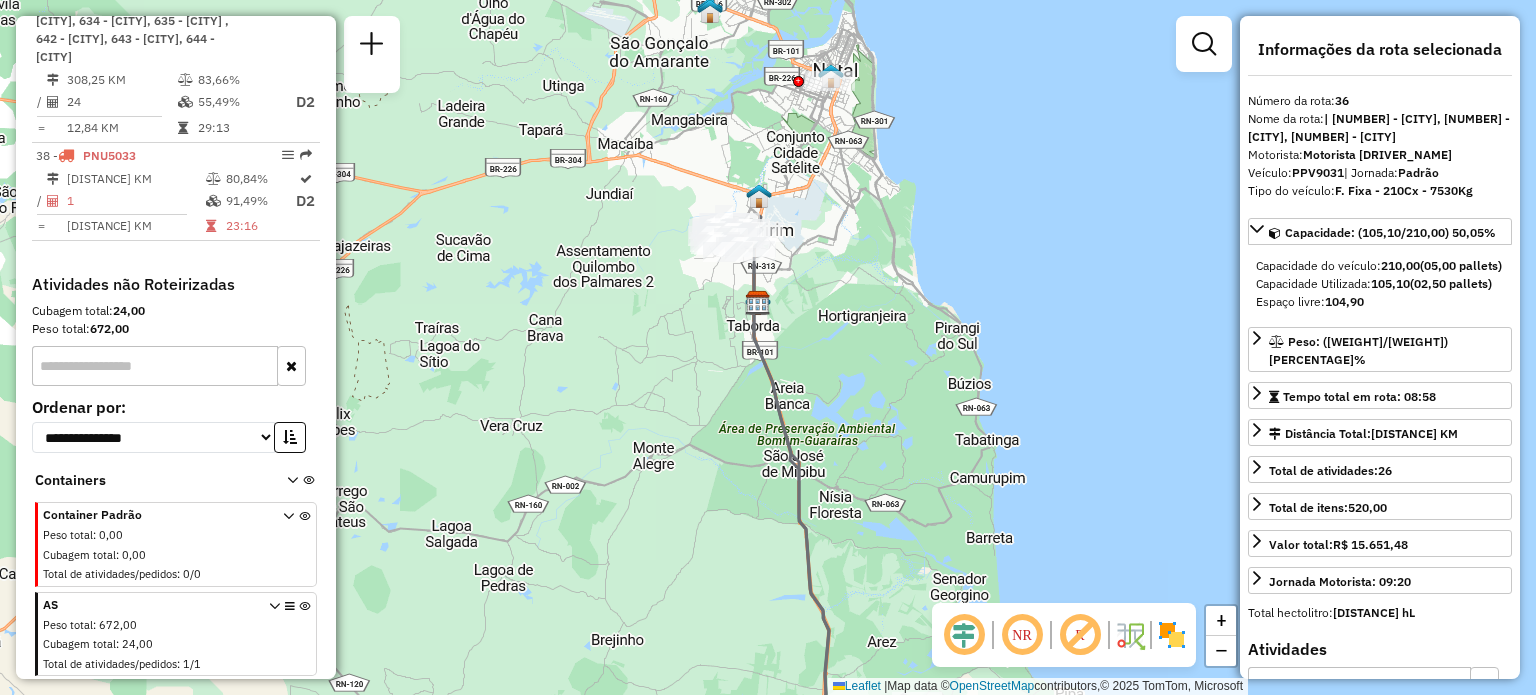 drag, startPoint x: 877, startPoint y: 535, endPoint x: 828, endPoint y: 324, distance: 216.61487 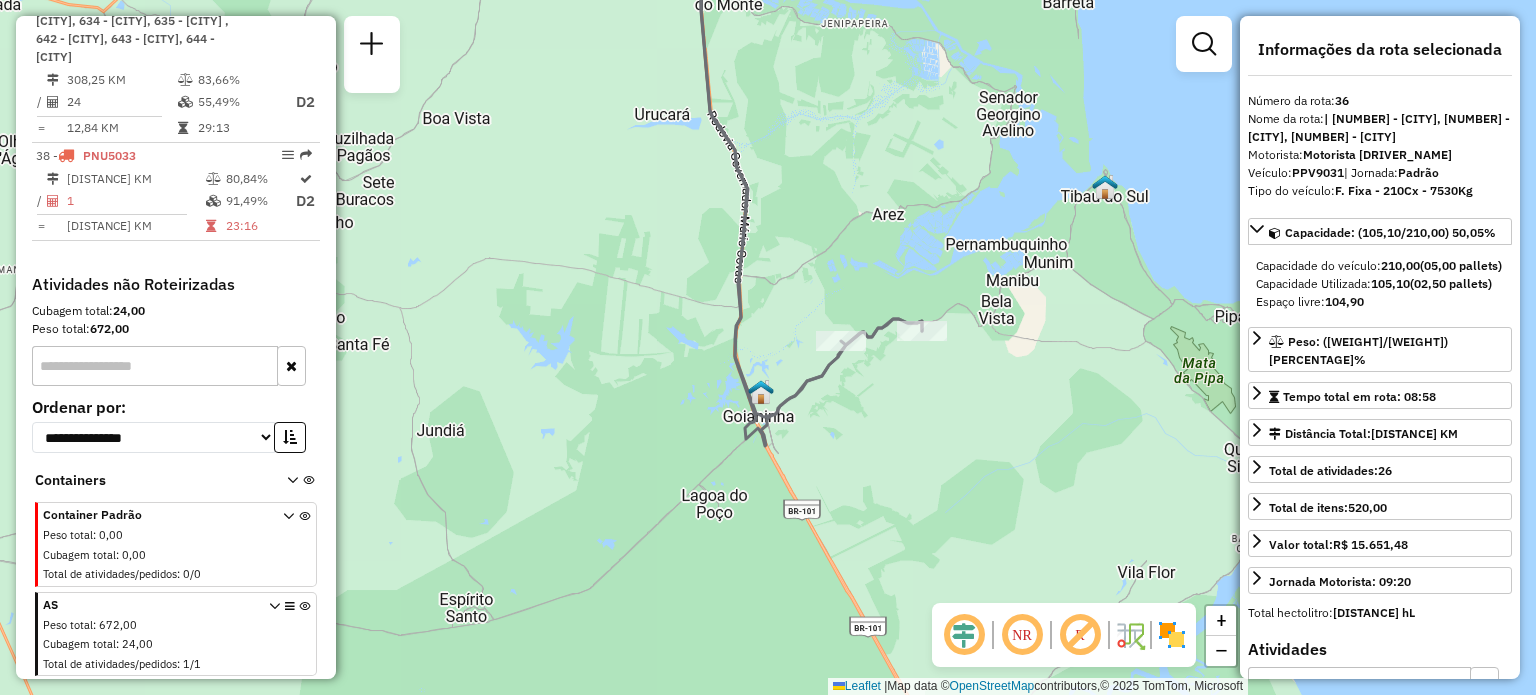 drag, startPoint x: 898, startPoint y: 454, endPoint x: 881, endPoint y: 451, distance: 17.262676 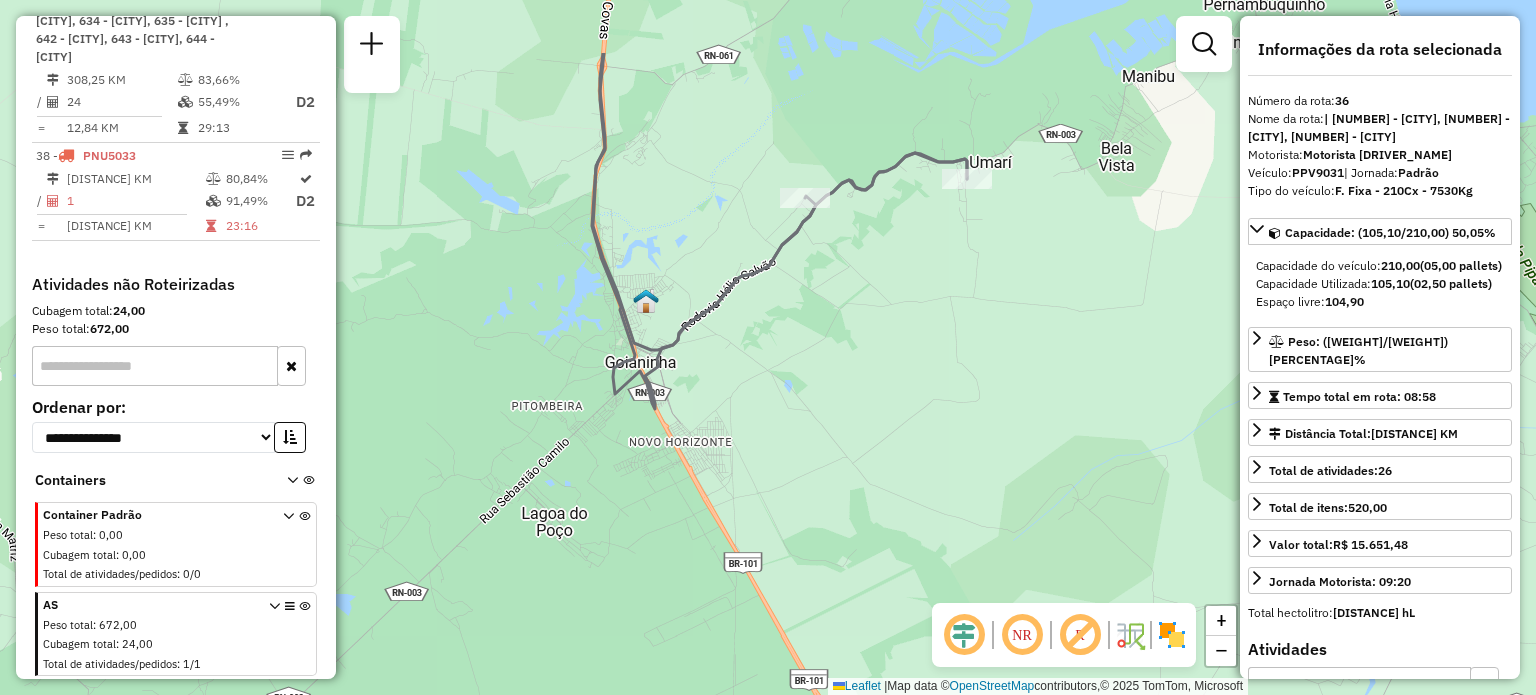 drag, startPoint x: 710, startPoint y: 119, endPoint x: 697, endPoint y: 242, distance: 123.68508 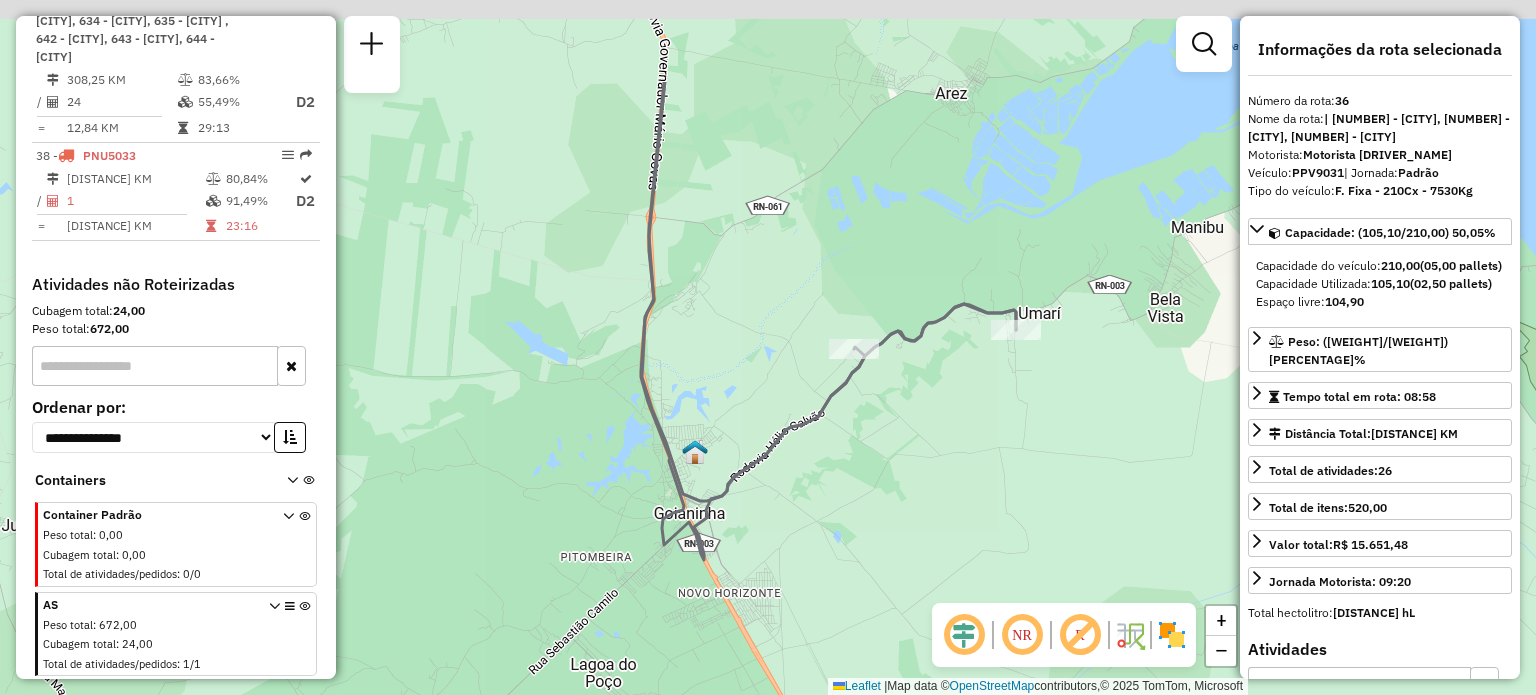 drag, startPoint x: 732, startPoint y: 303, endPoint x: 785, endPoint y: 459, distance: 164.7574 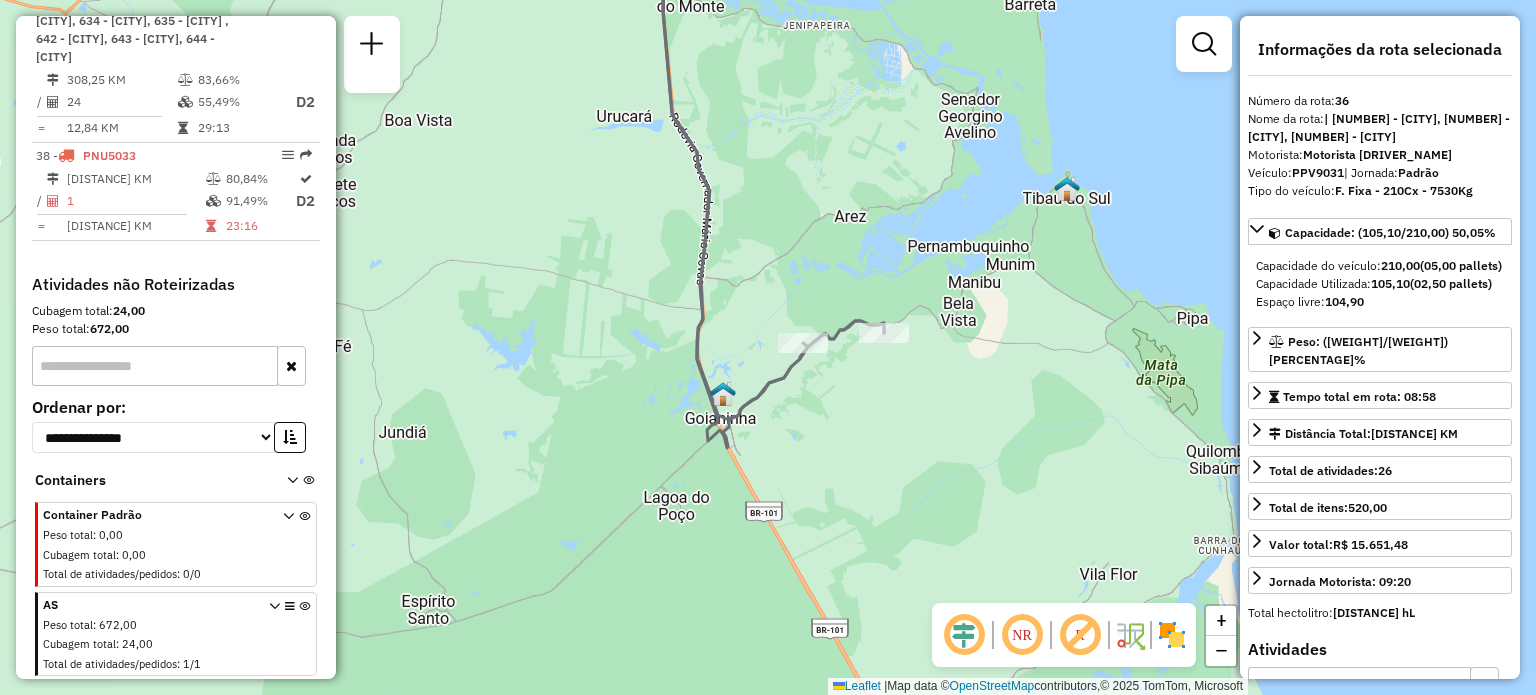 drag, startPoint x: 748, startPoint y: 260, endPoint x: 806, endPoint y: 376, distance: 129.69194 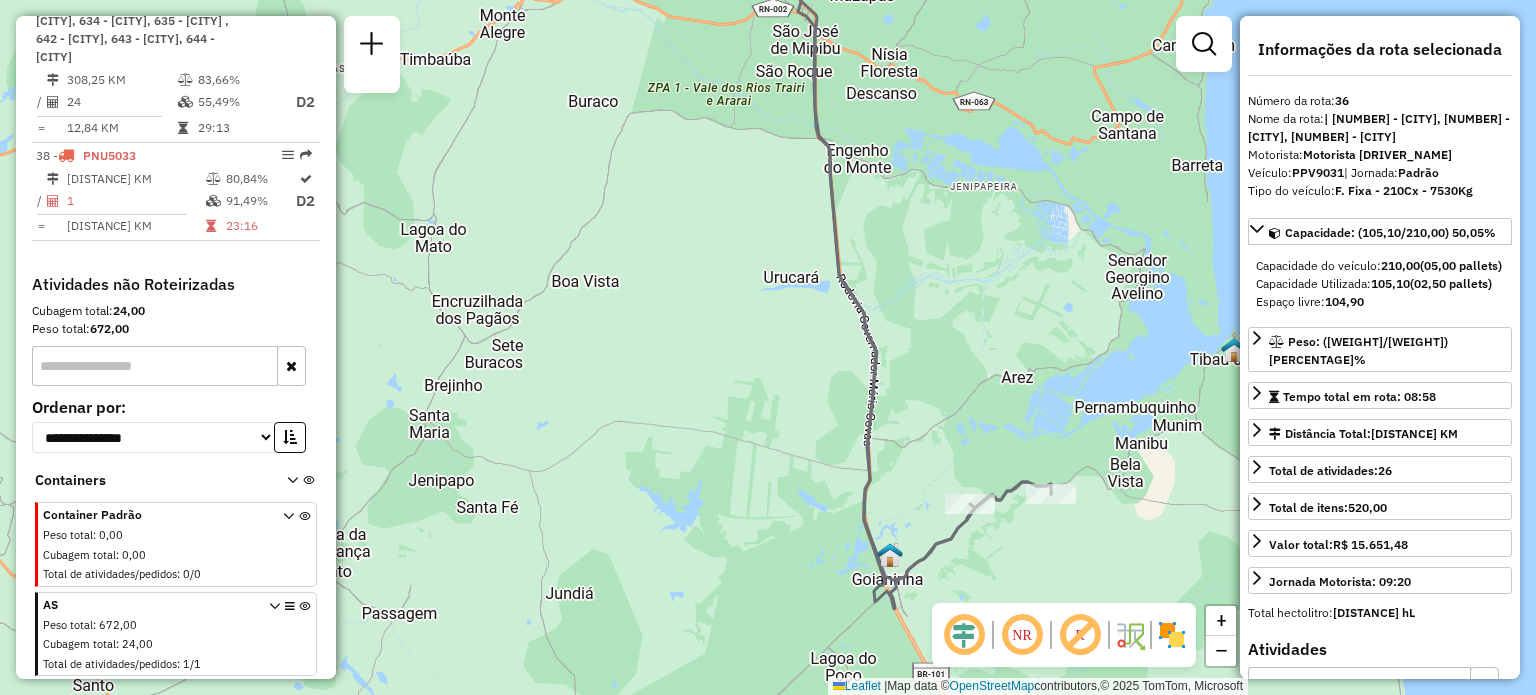 click on "Aguarde...  Pop-up bloqueado!  Seu navegador bloqueou automáticamente a abertura de uma nova janela.   Acesse as configurações e adicione o endereço do sistema a lista de permissão.   Fechar  Informações da Sessão 1189605 - 14/07/2025  Criação: 12/07/2025 15:41   Depósito:  CDD Natal Novo  Total de rotas:  38  Distância Total:  5.349,37 km  Tempo total:  376:40  Valor total:  R$ 717.991,36  - Total roteirizado:  R$ 713.494,24  - Total não roteirizado:  R$ 4.497,12  Total de Atividades Roteirizadas:  728  Total de Pedidos Roteirizados:  1105  Peso total roteirizado:  122.851,19  Cubagem total roteirizado:  4.625,53  Total de Atividades não Roteirizadas:  1  Total de Pedidos não Roteirizados:  1 Total de caixas por viagem:  4.625,53 /   38 =  121,72 Média de Atividades por viagem:  728 /   38 =  19,16 Ocupação média da frota:  65,69%  Clientes com Service Time:  99,59%   (725 de 728)   Rotas improdutivas:  4  Rotas vários dias:  4  Clientes Priorizados NR:  0  Transportadoras  /" at bounding box center [768, 347] 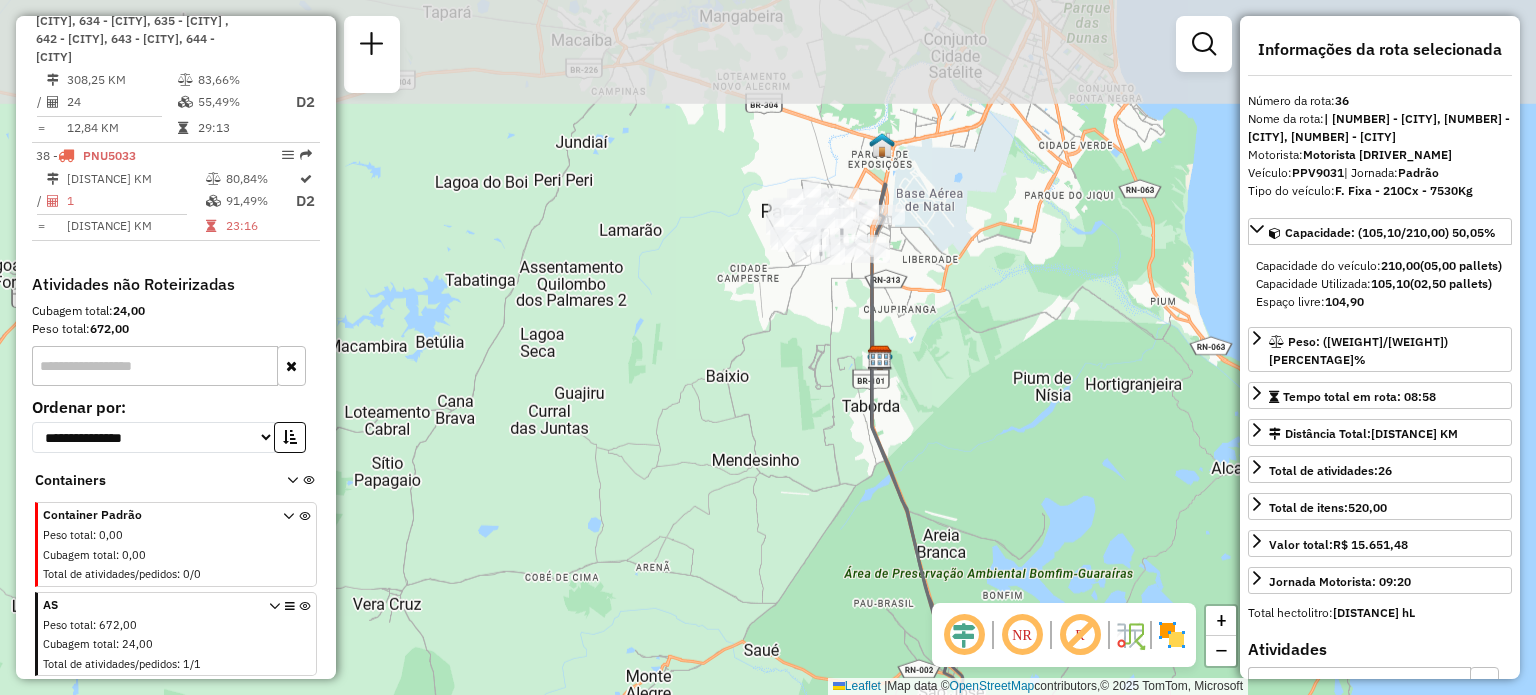 drag, startPoint x: 856, startPoint y: 193, endPoint x: 900, endPoint y: 470, distance: 280.4728 